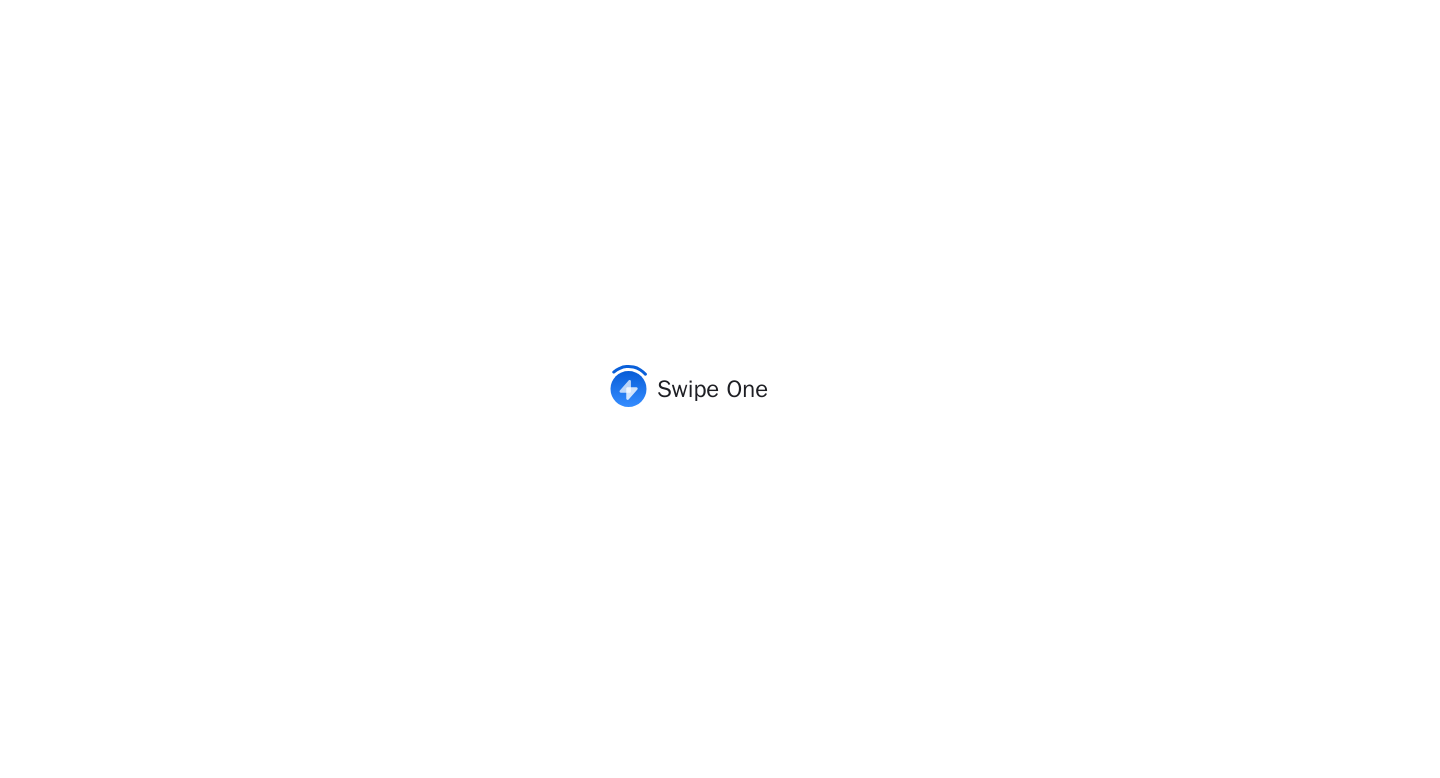 scroll, scrollTop: 0, scrollLeft: 0, axis: both 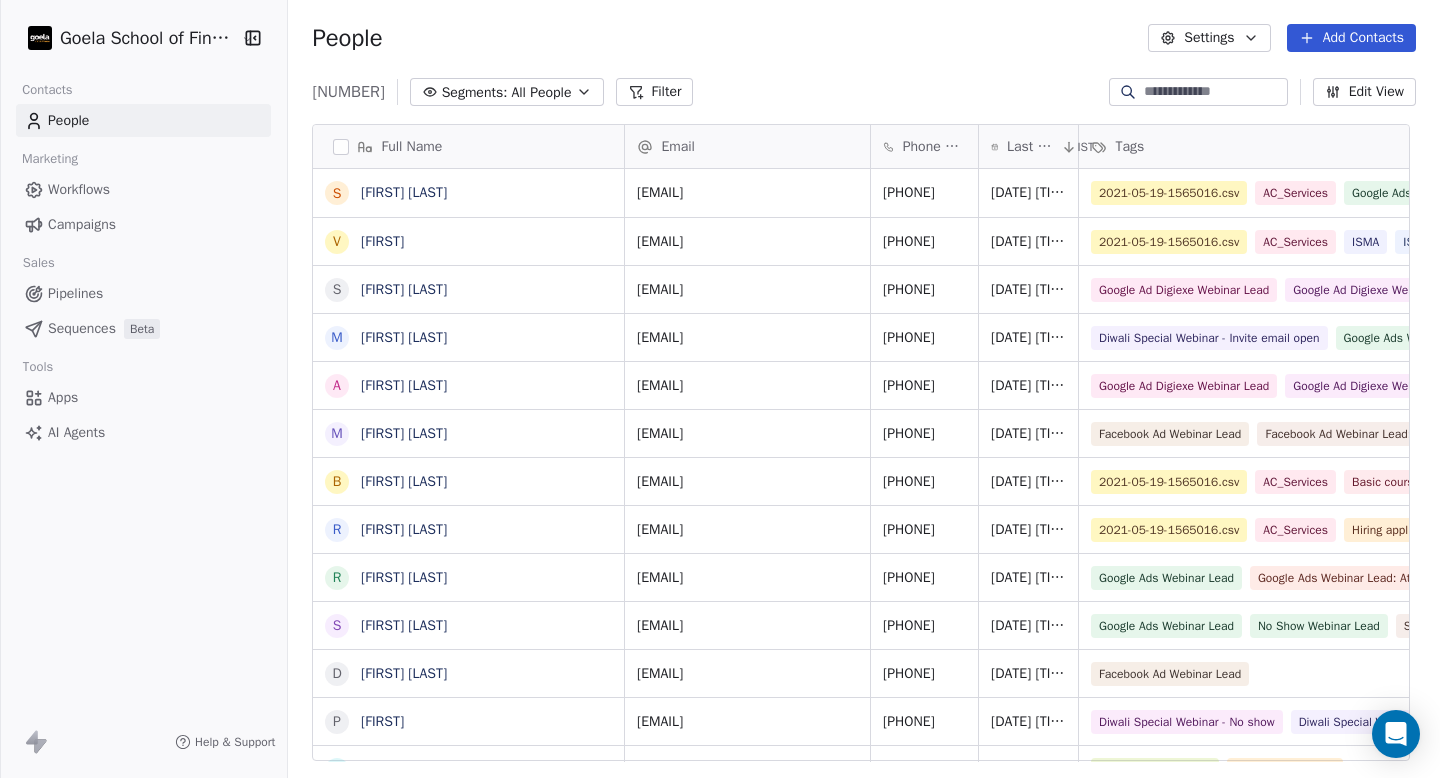 click on "Settings" at bounding box center [1209, 38] 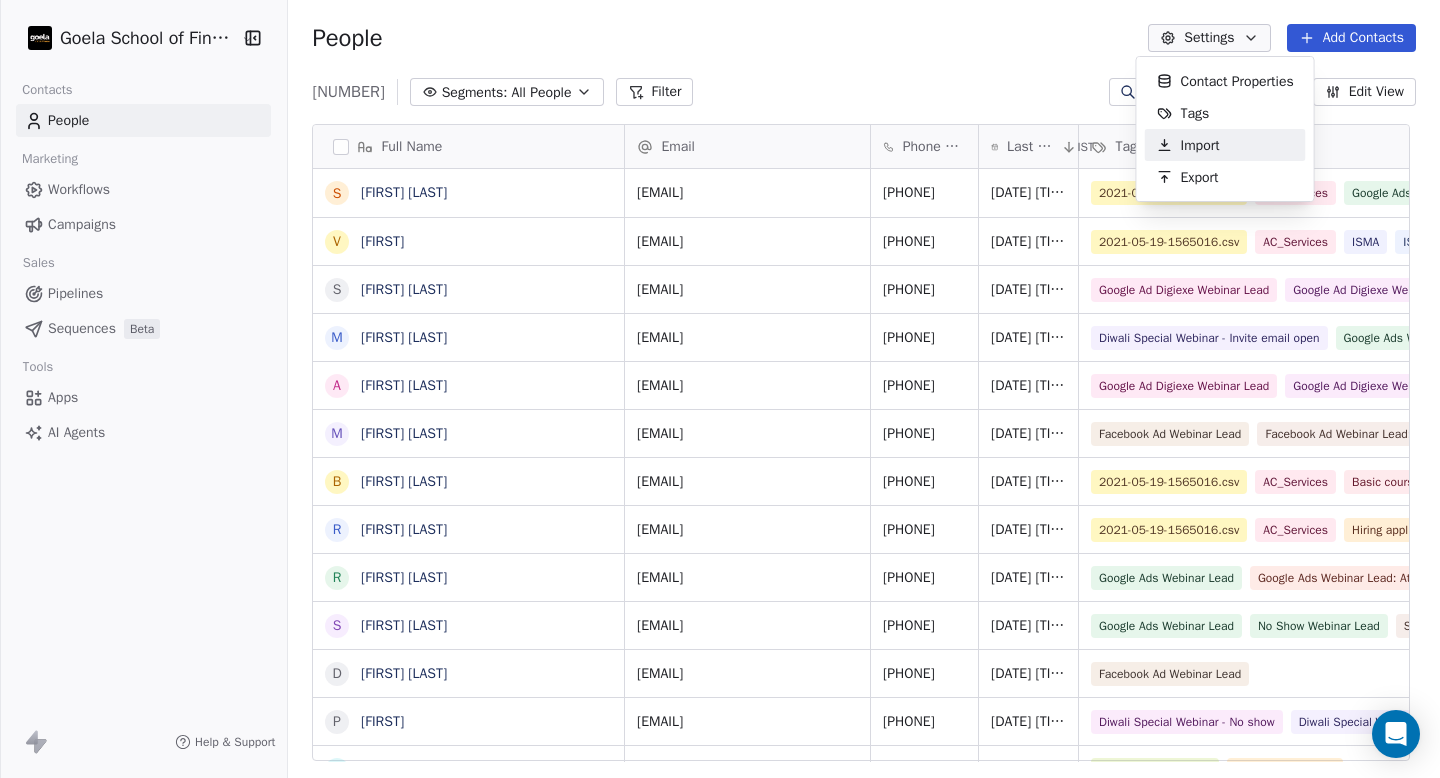 click on "Import" at bounding box center (1200, 145) 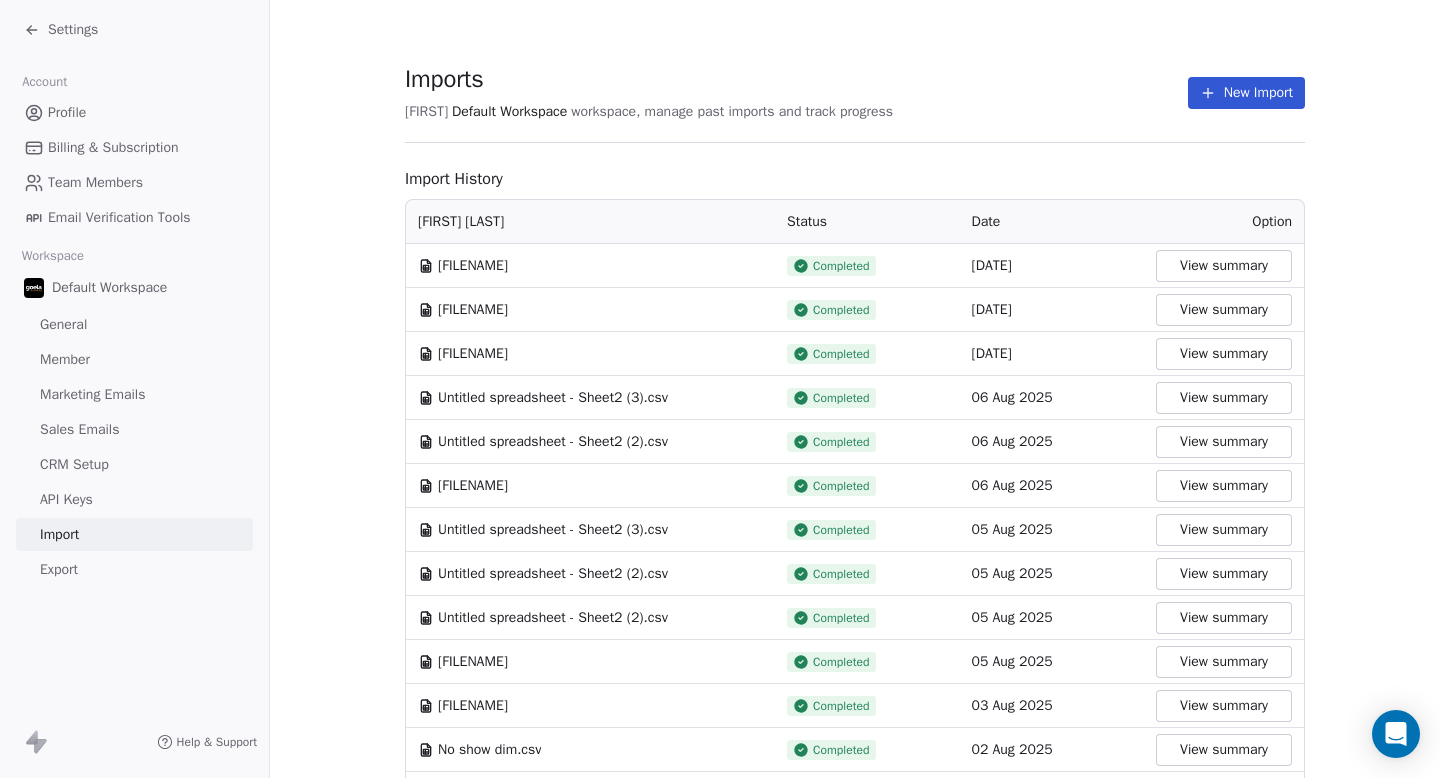 click on "New Import" at bounding box center [1246, 93] 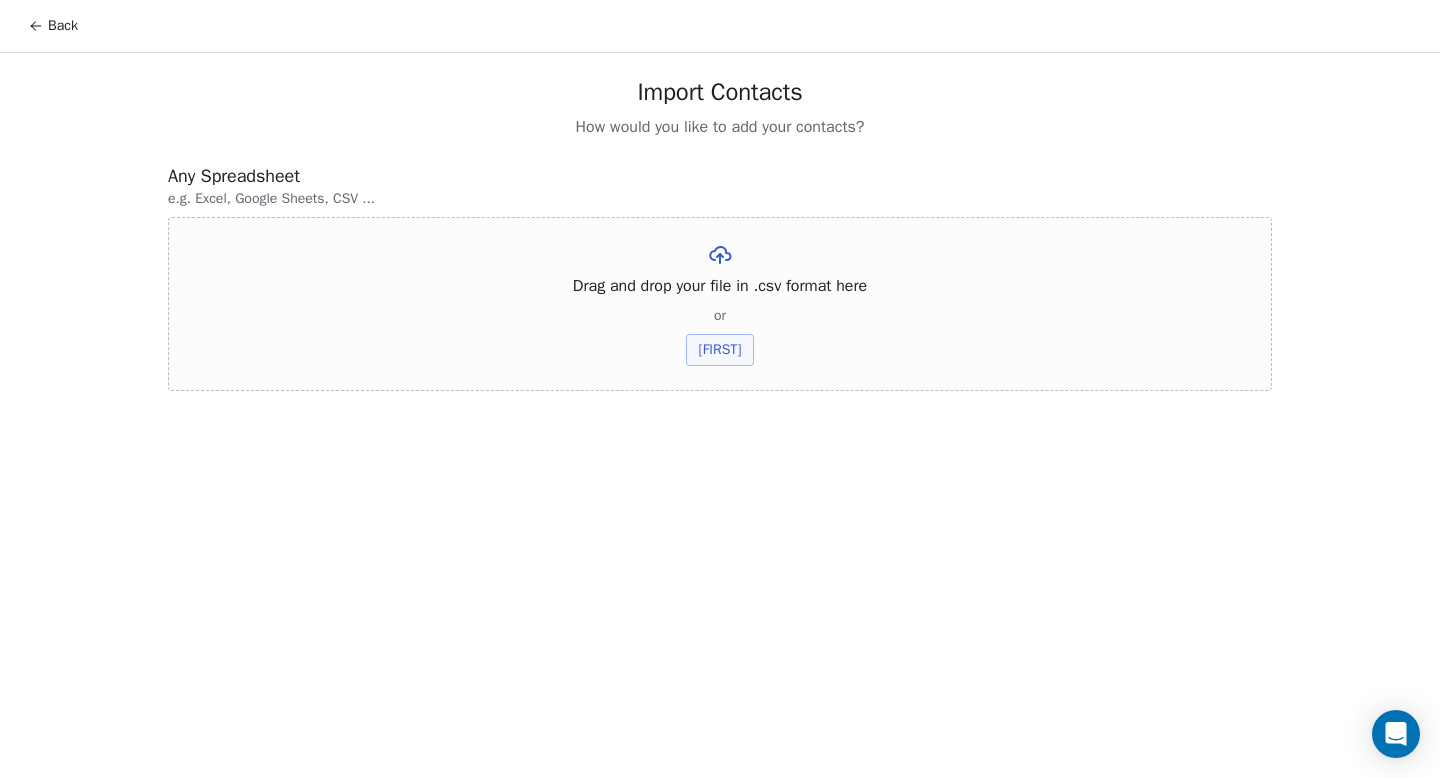 click on "[FIRST]" at bounding box center [719, 350] 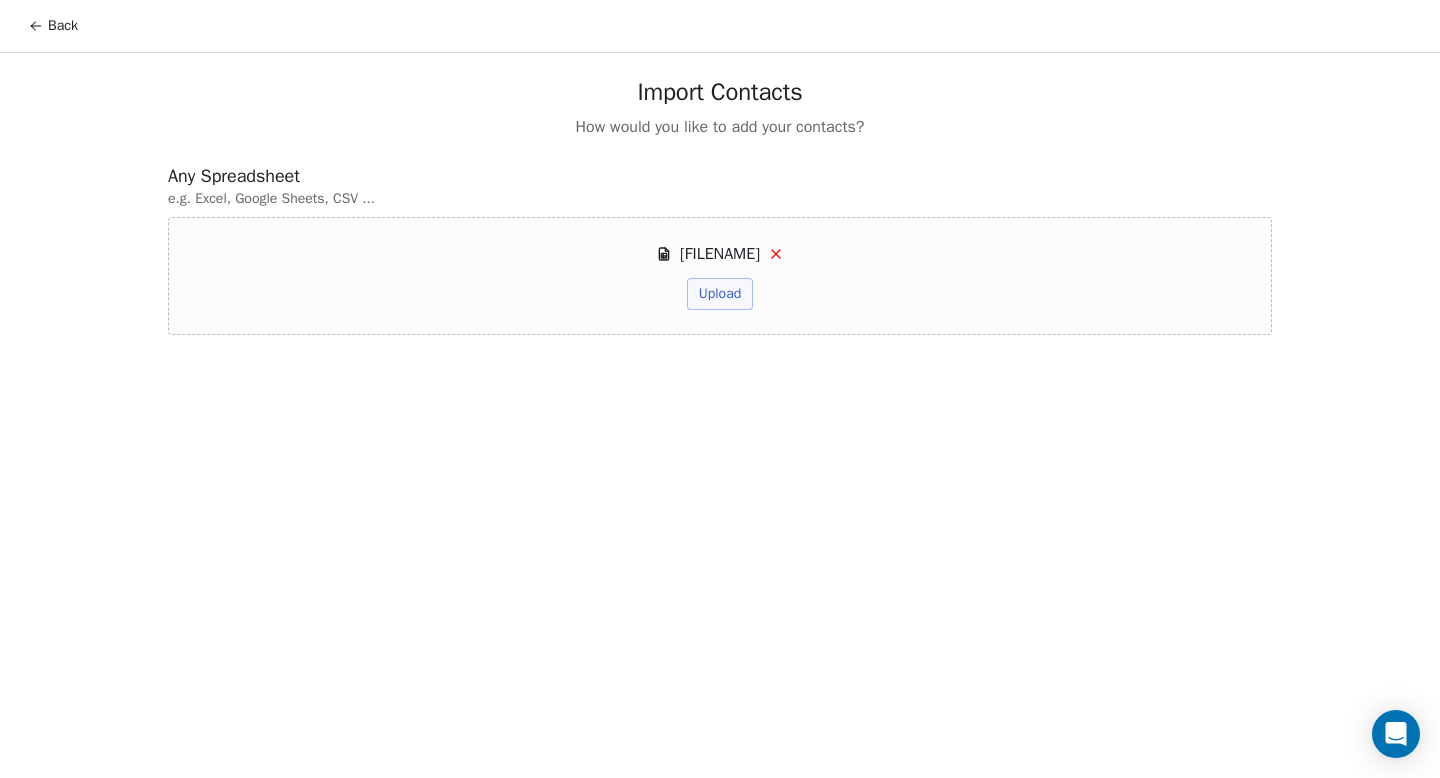 click on "Upload" at bounding box center [720, 294] 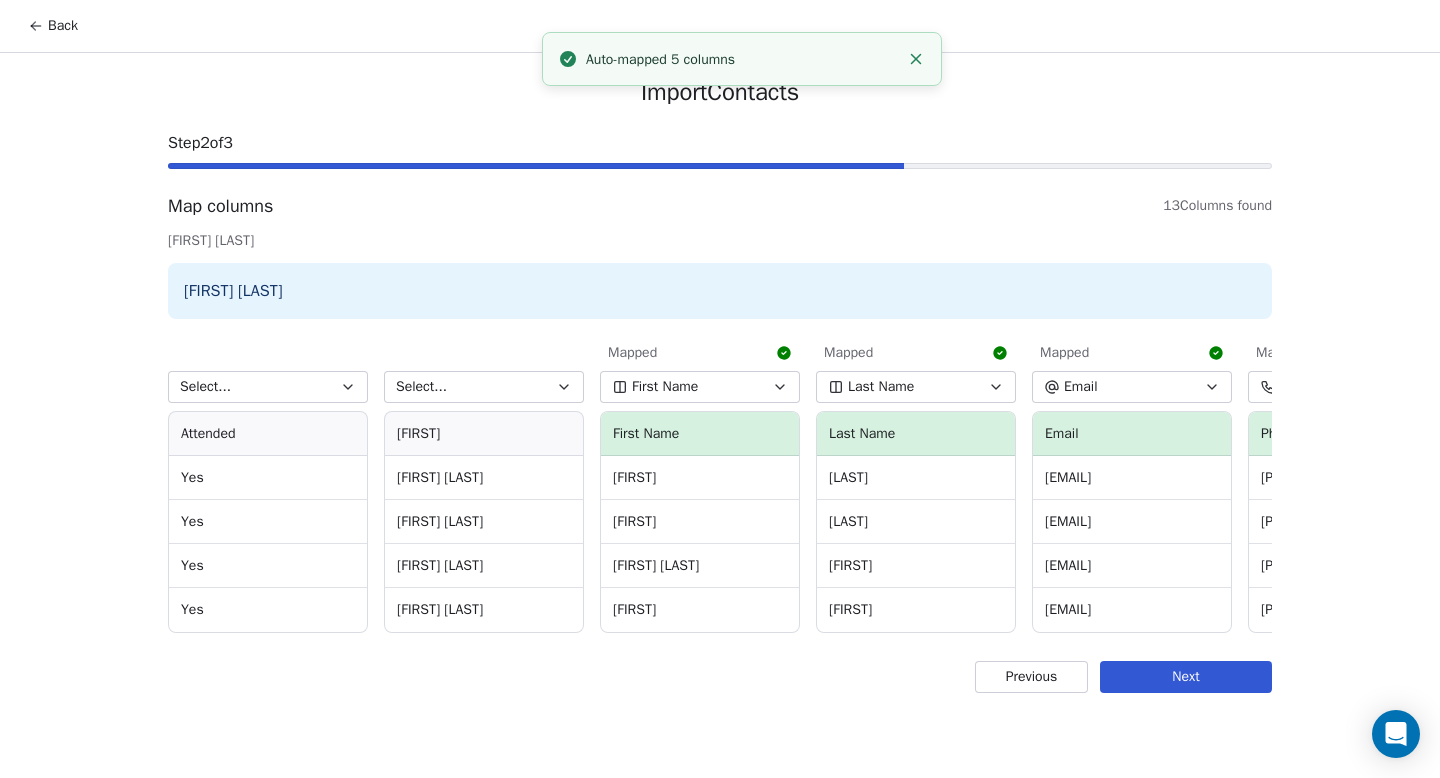 click on "First Name" at bounding box center [700, 387] 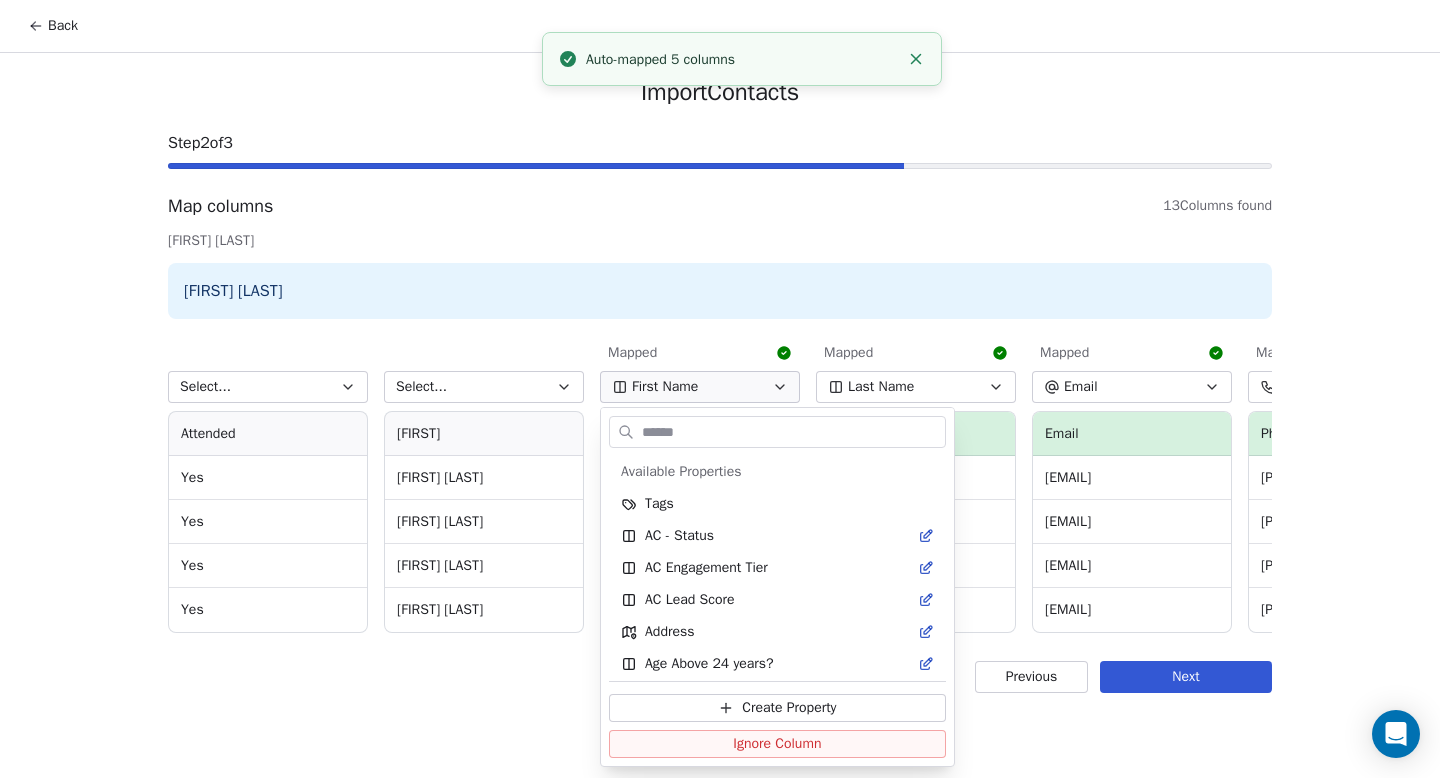 scroll, scrollTop: 934, scrollLeft: 0, axis: vertical 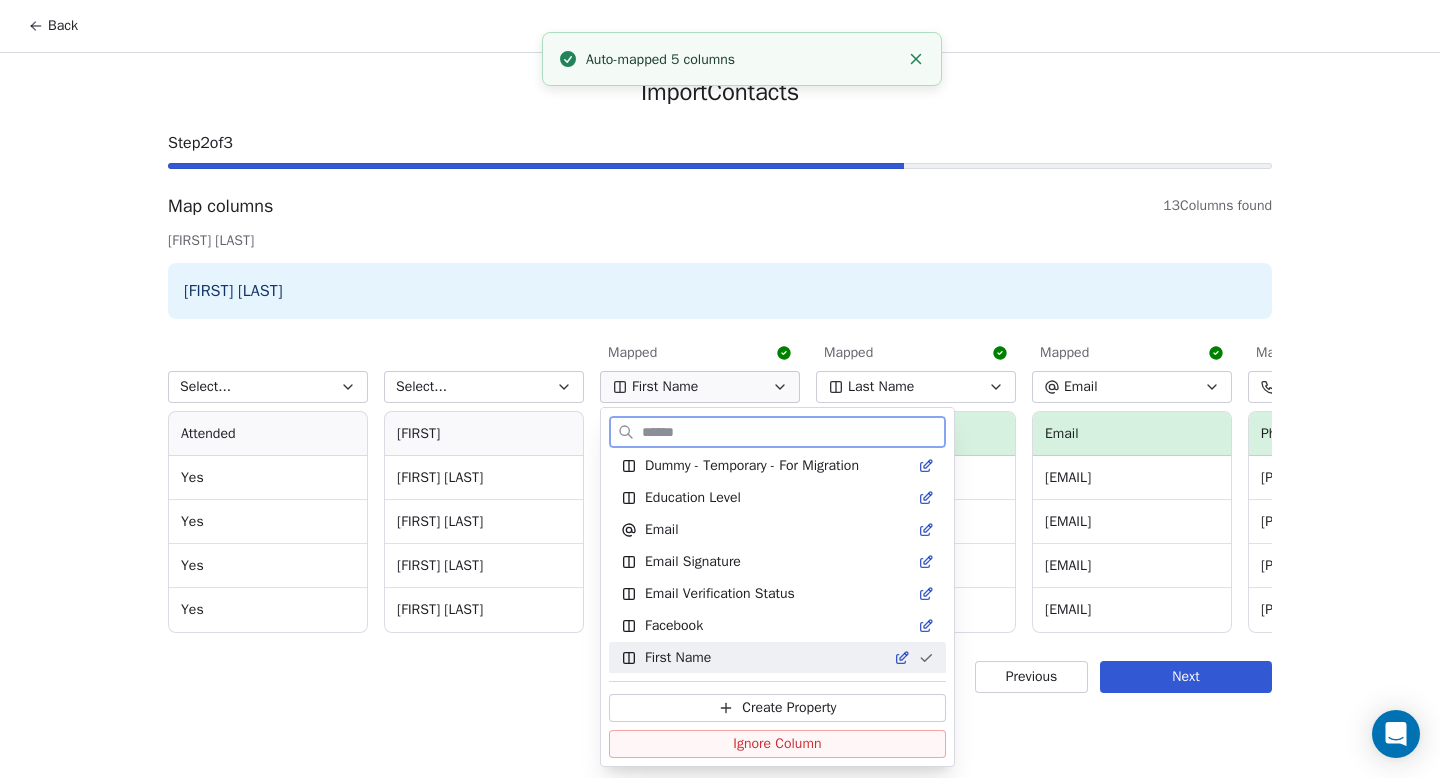 click on "Ignore Column" at bounding box center (777, 744) 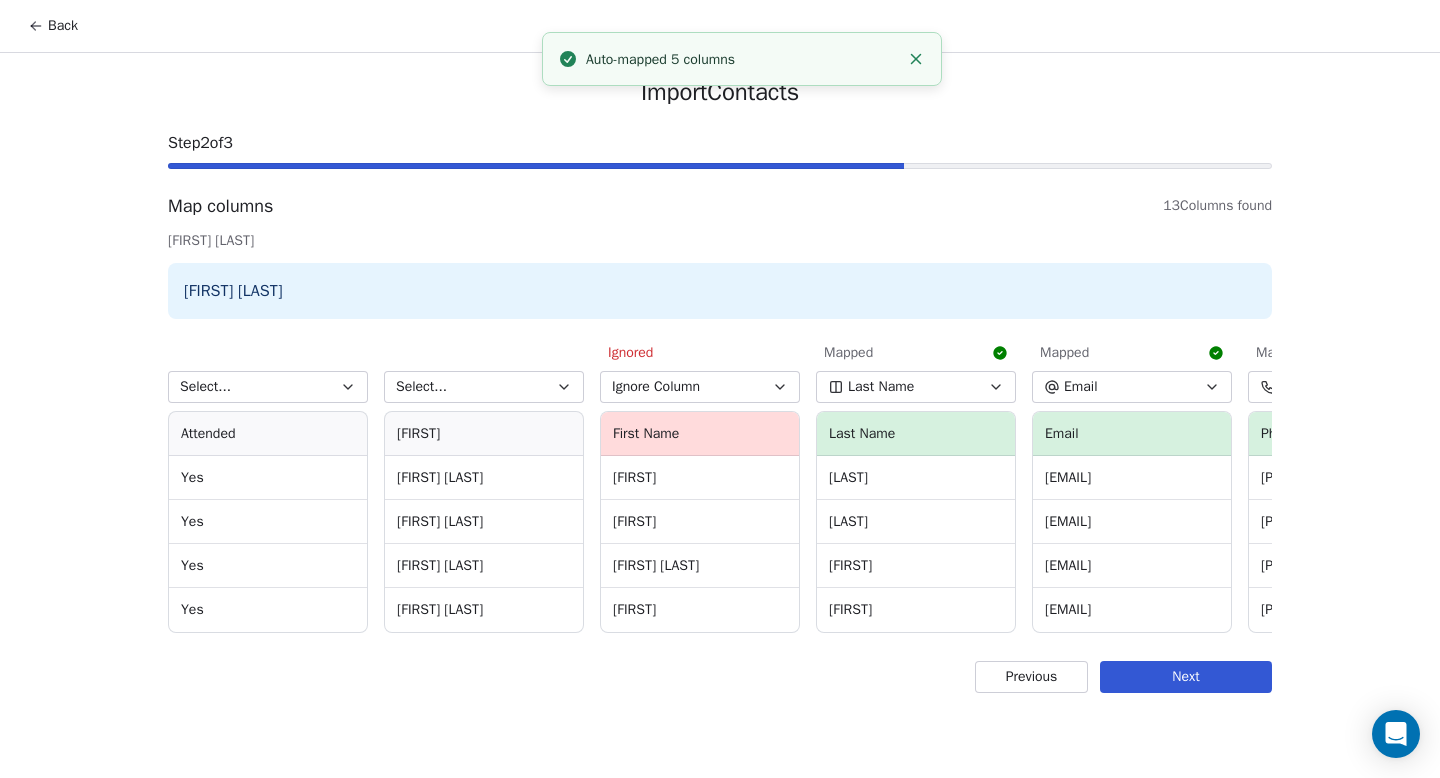 click on "Last Name" at bounding box center (881, 387) 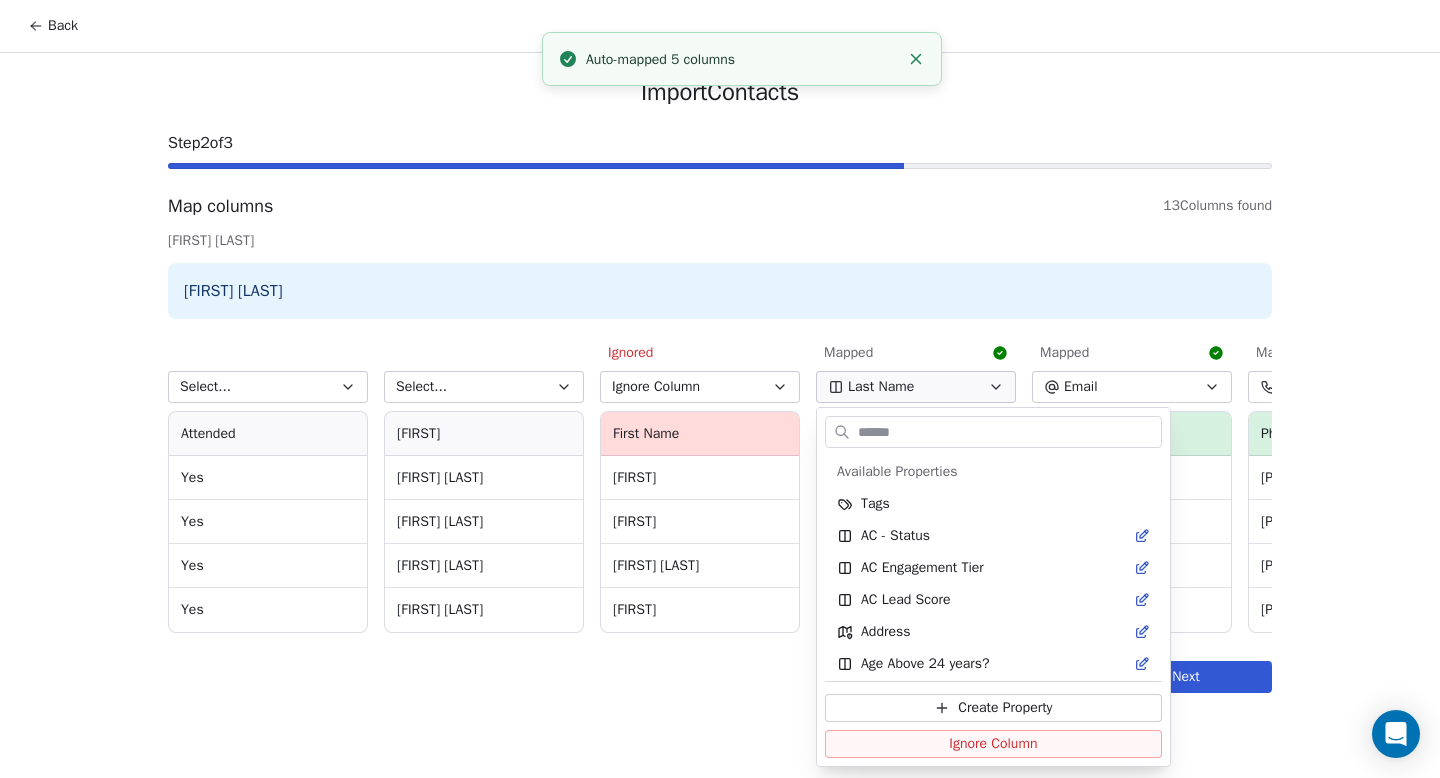 scroll, scrollTop: 2150, scrollLeft: 0, axis: vertical 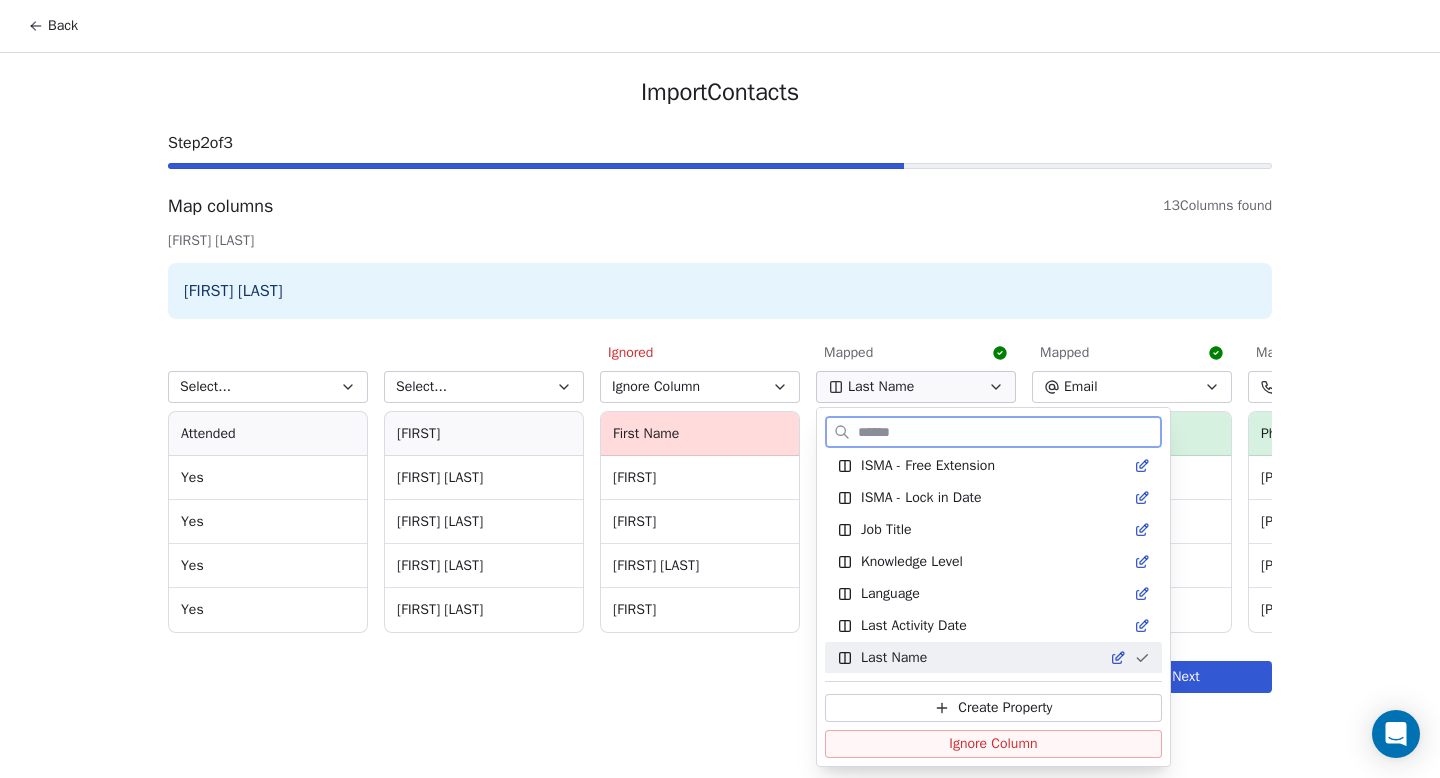 click on "Ignore Column" at bounding box center (993, 744) 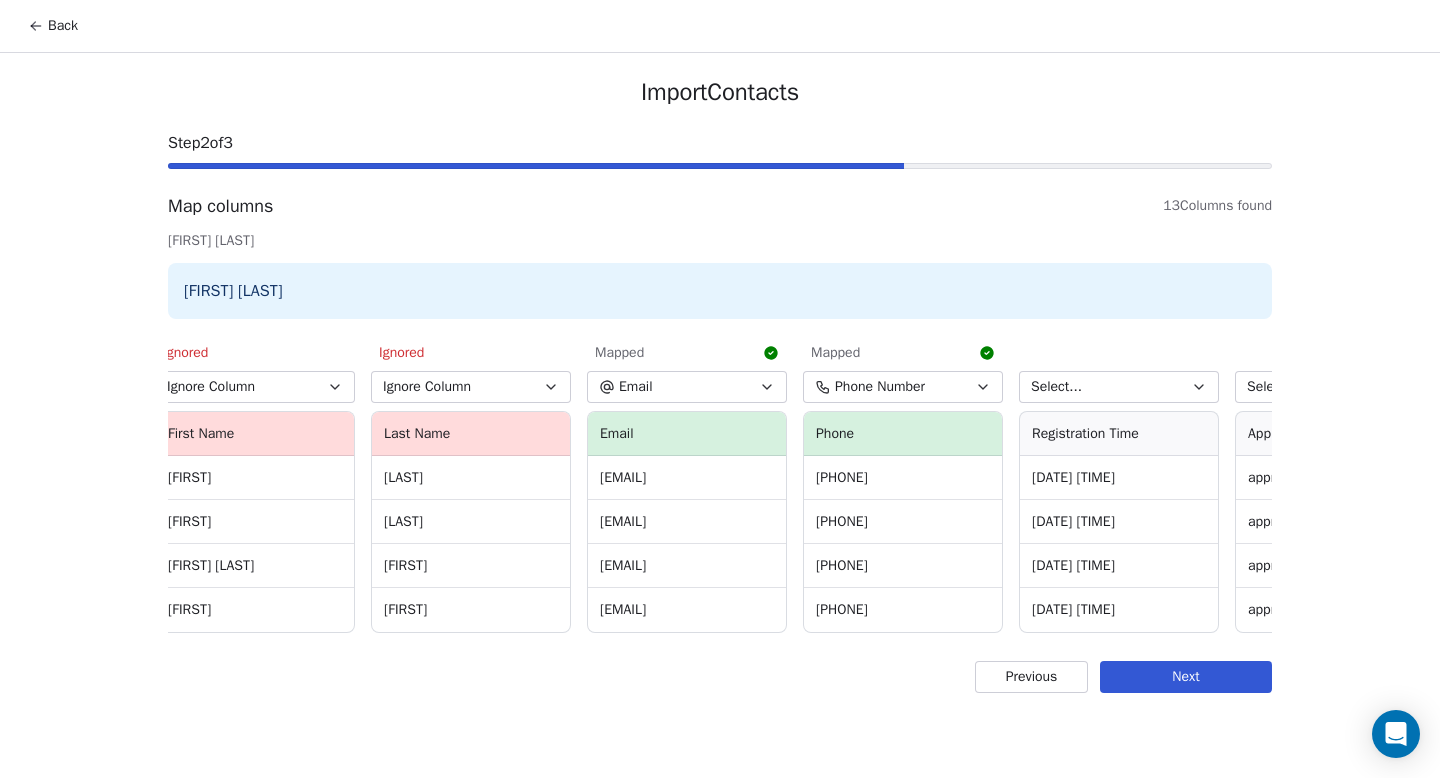 scroll, scrollTop: 0, scrollLeft: 462, axis: horizontal 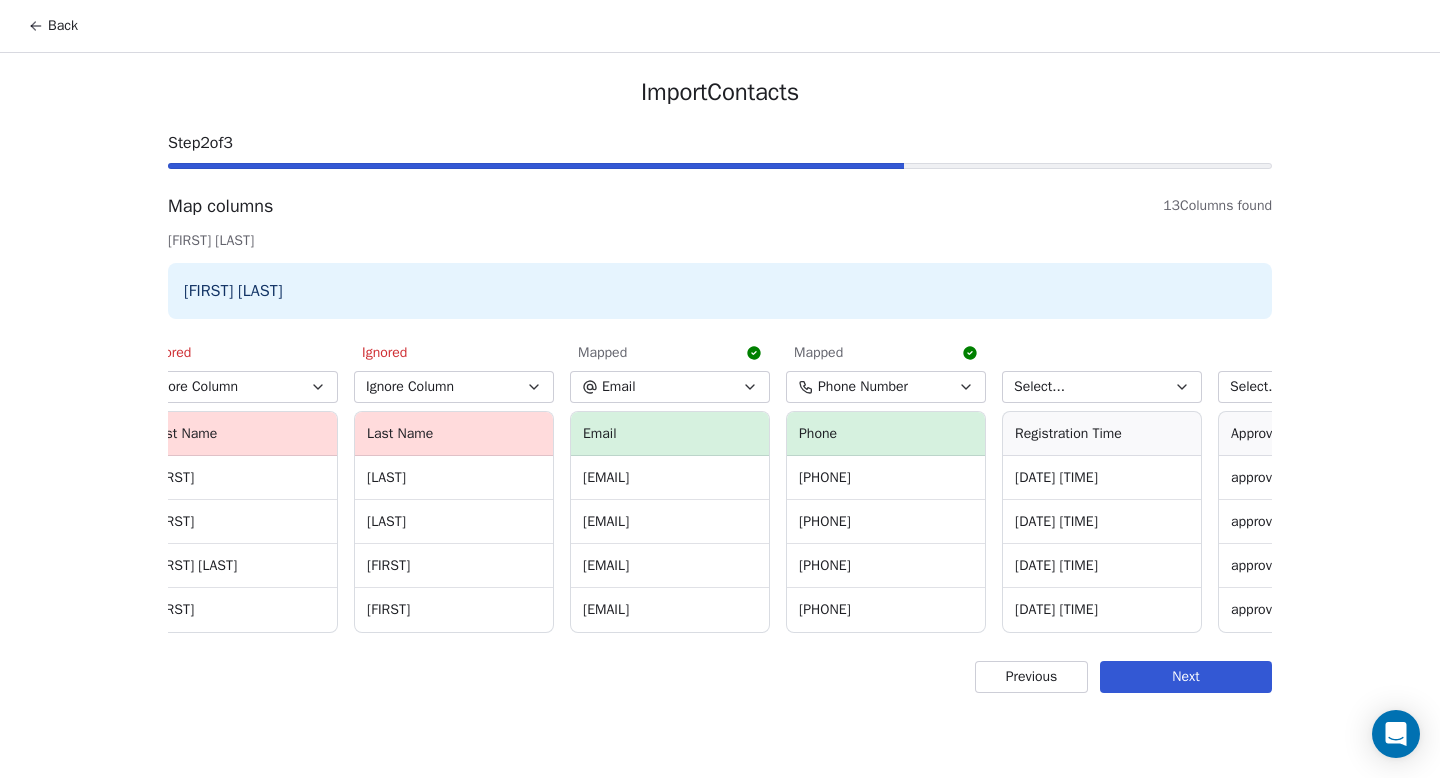 click on "Phone Number" at bounding box center (863, 387) 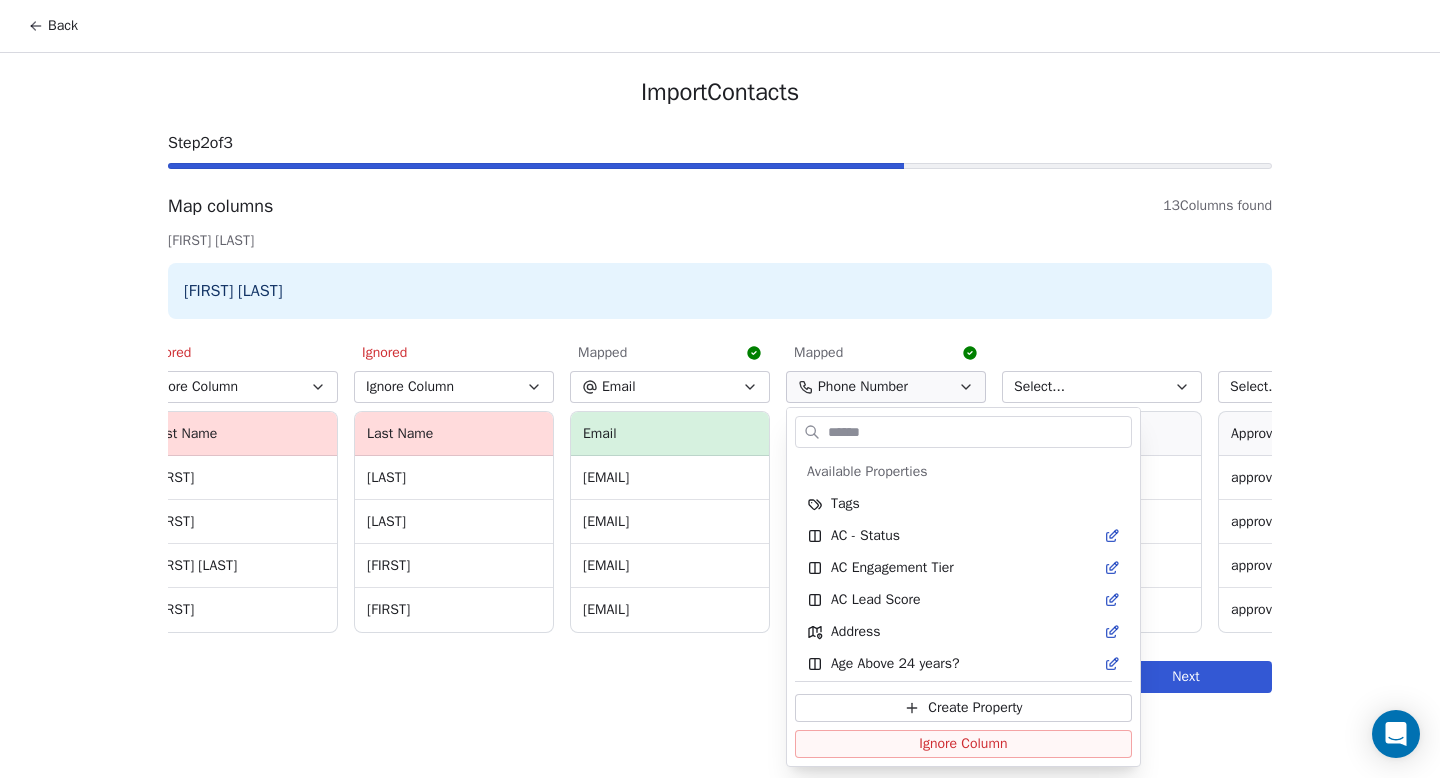 scroll, scrollTop: 3110, scrollLeft: 0, axis: vertical 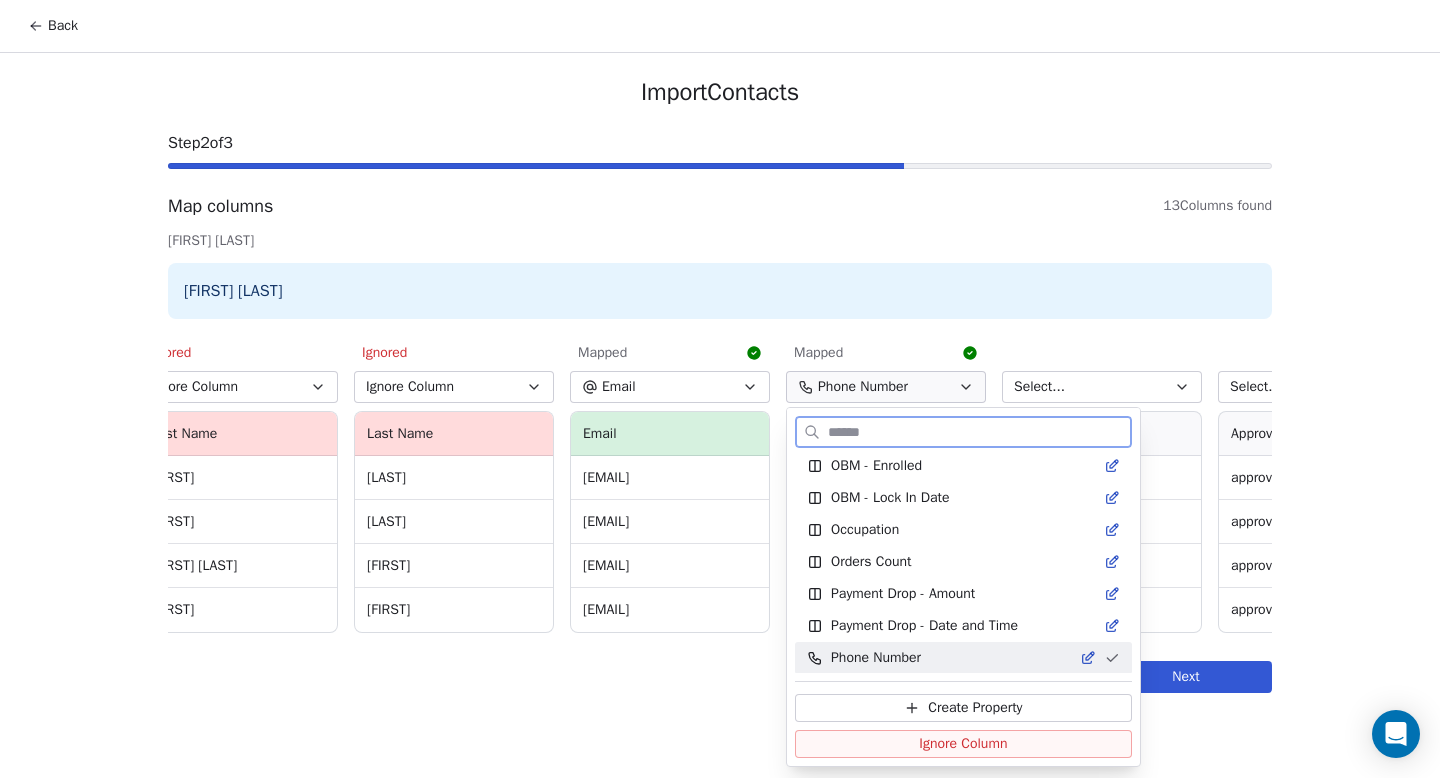 click on "Ignore Column" at bounding box center (963, 744) 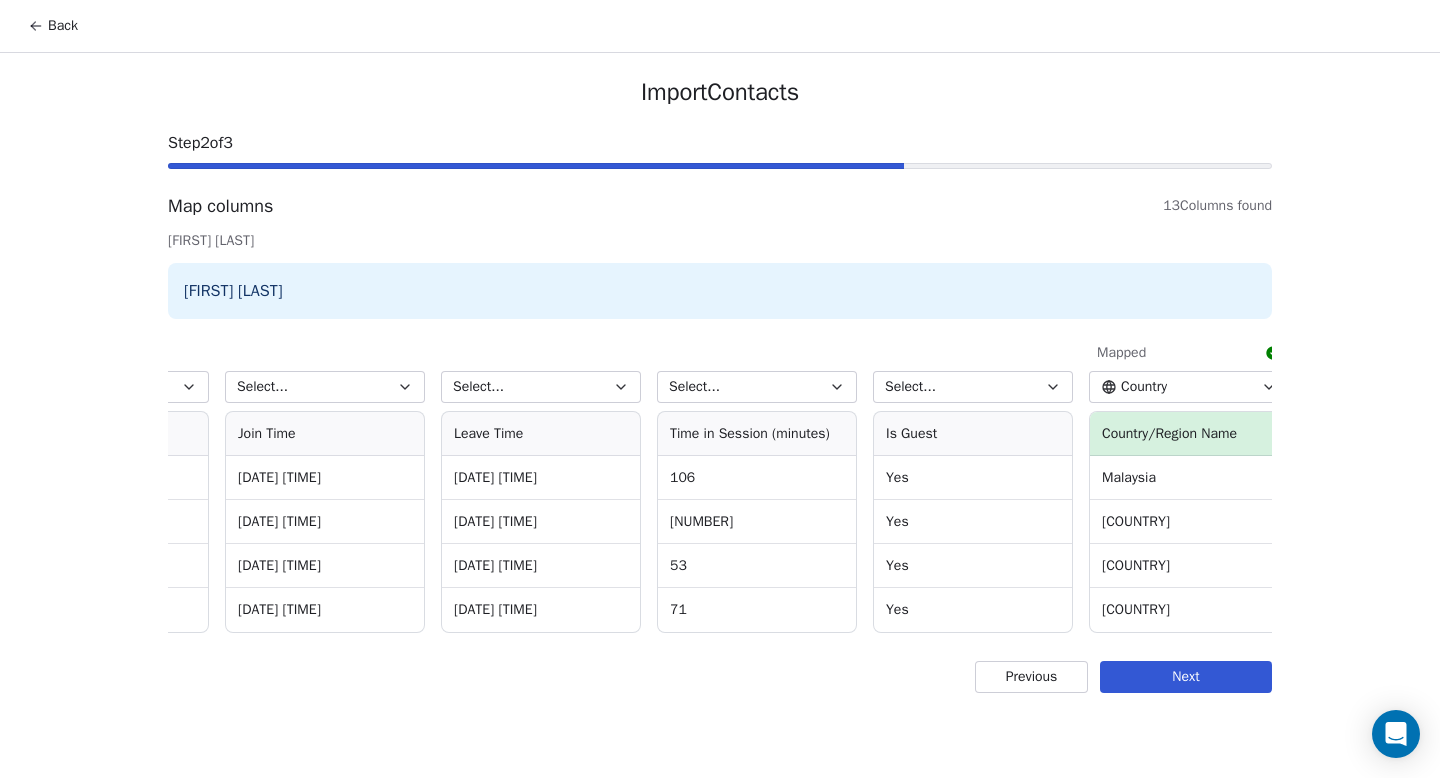 scroll, scrollTop: 0, scrollLeft: 1688, axis: horizontal 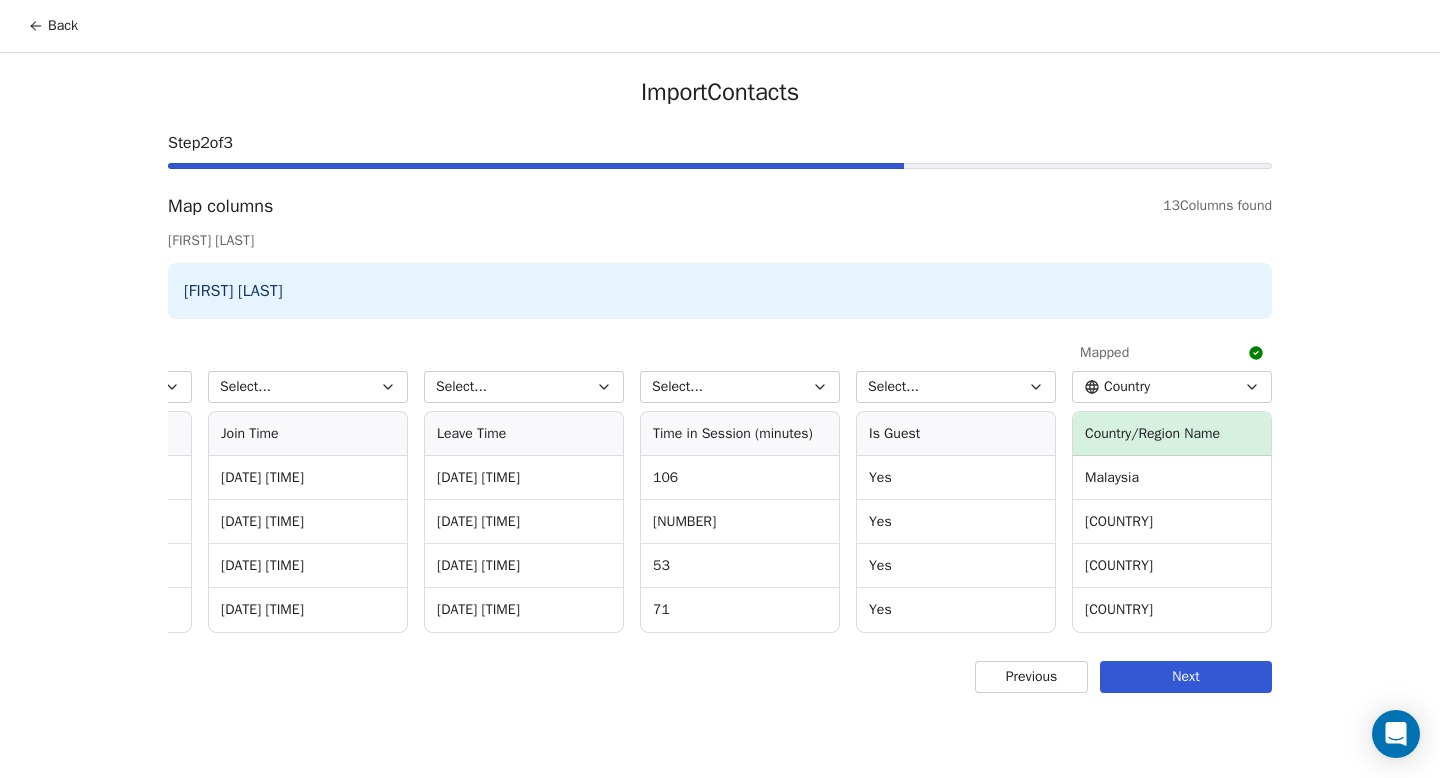 click on "Country" at bounding box center (1117, 387) 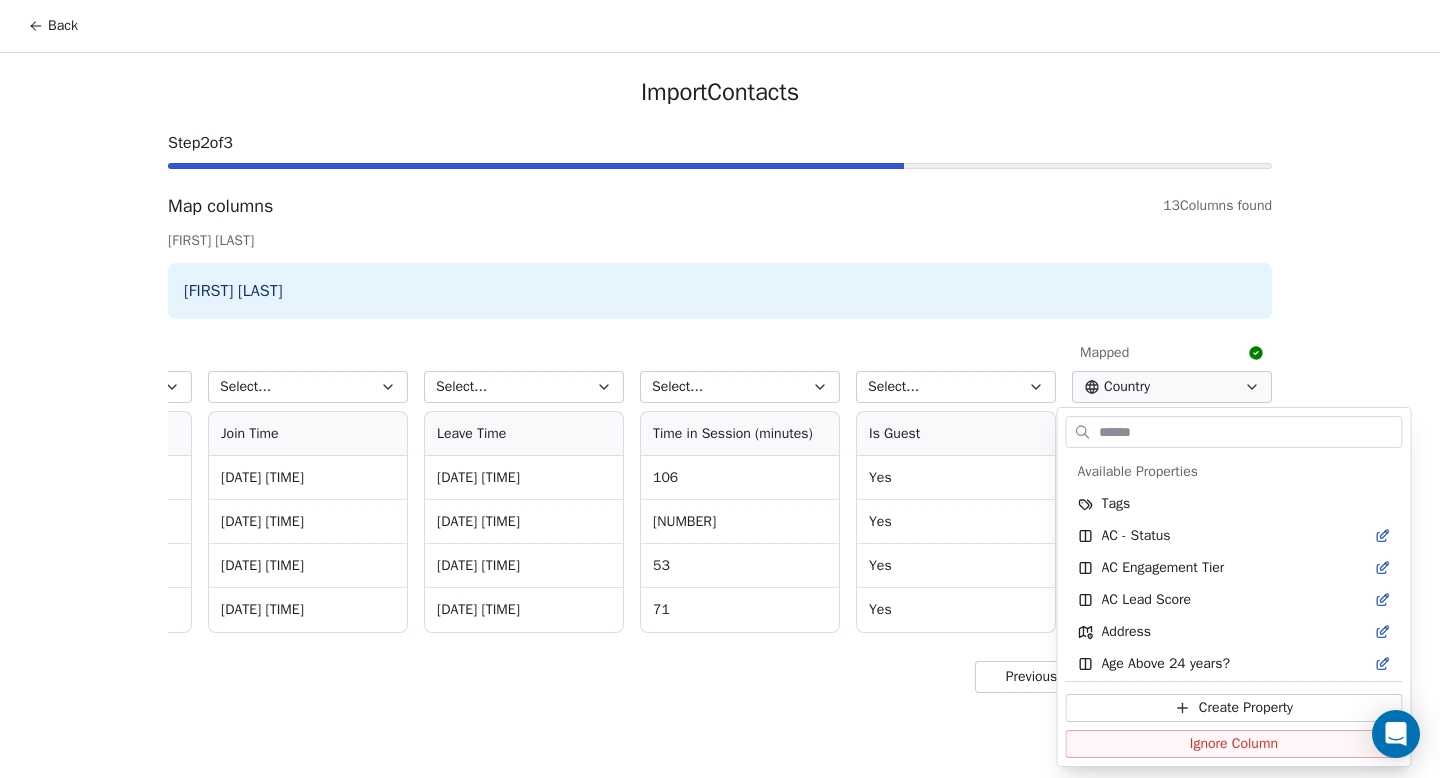 scroll, scrollTop: 358, scrollLeft: 0, axis: vertical 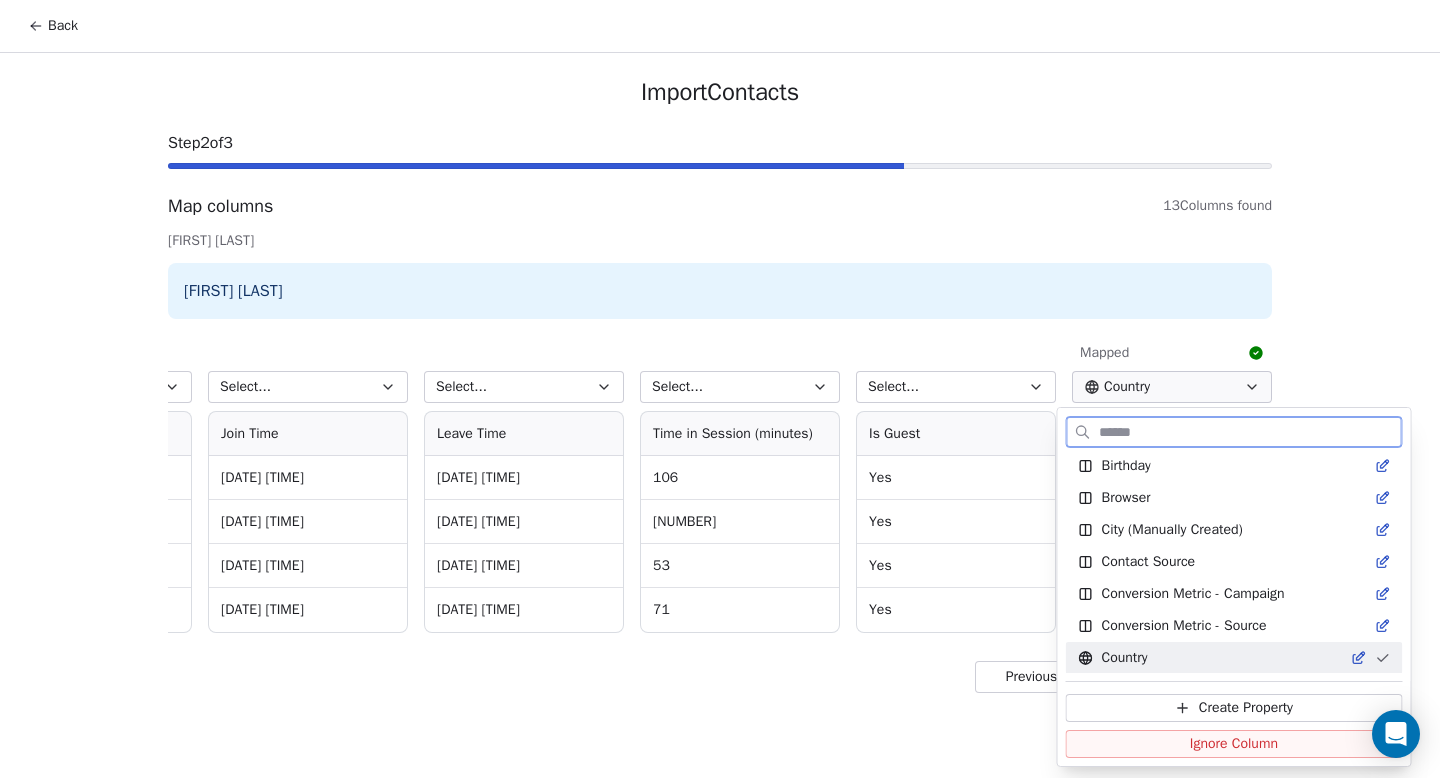 click on "Ignore Column" at bounding box center [1234, 744] 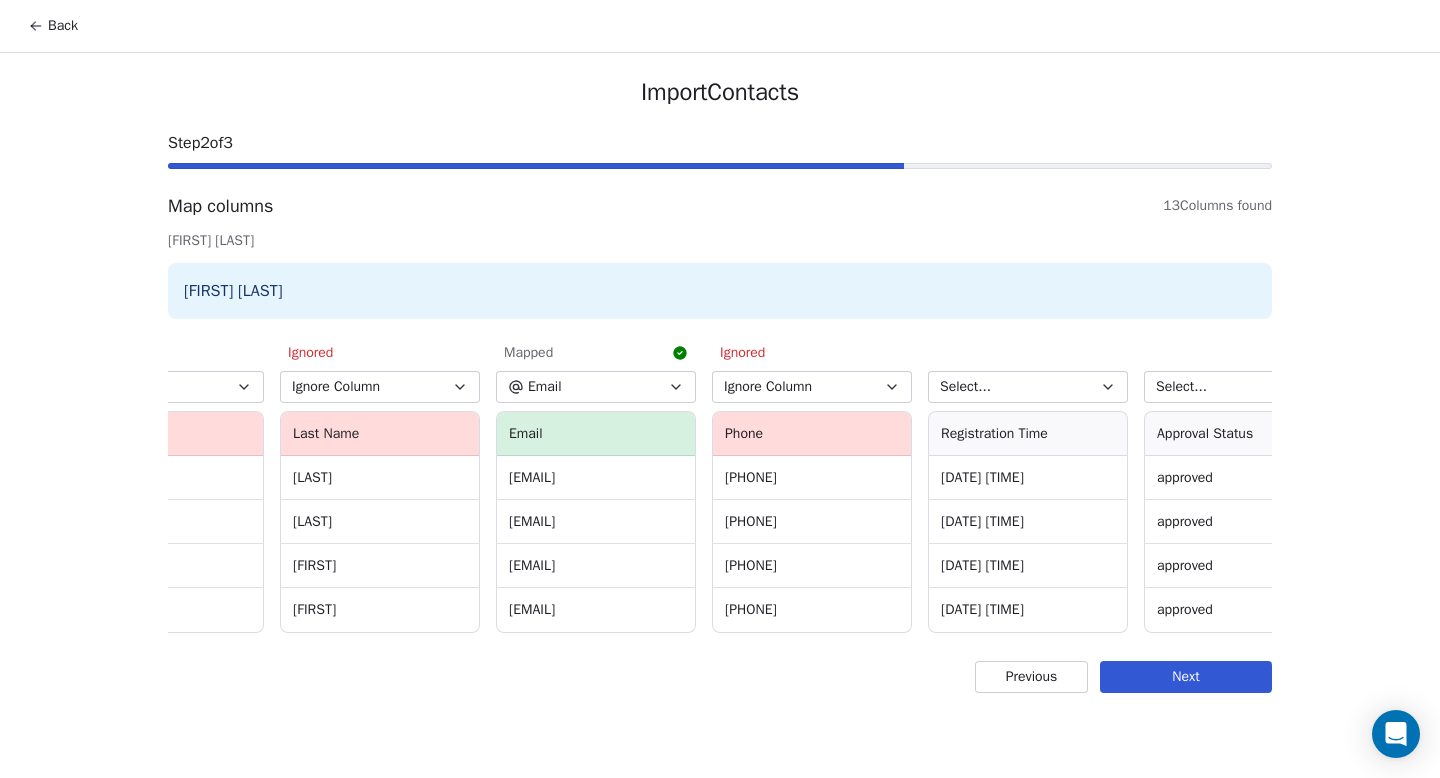 scroll, scrollTop: 0, scrollLeft: 530, axis: horizontal 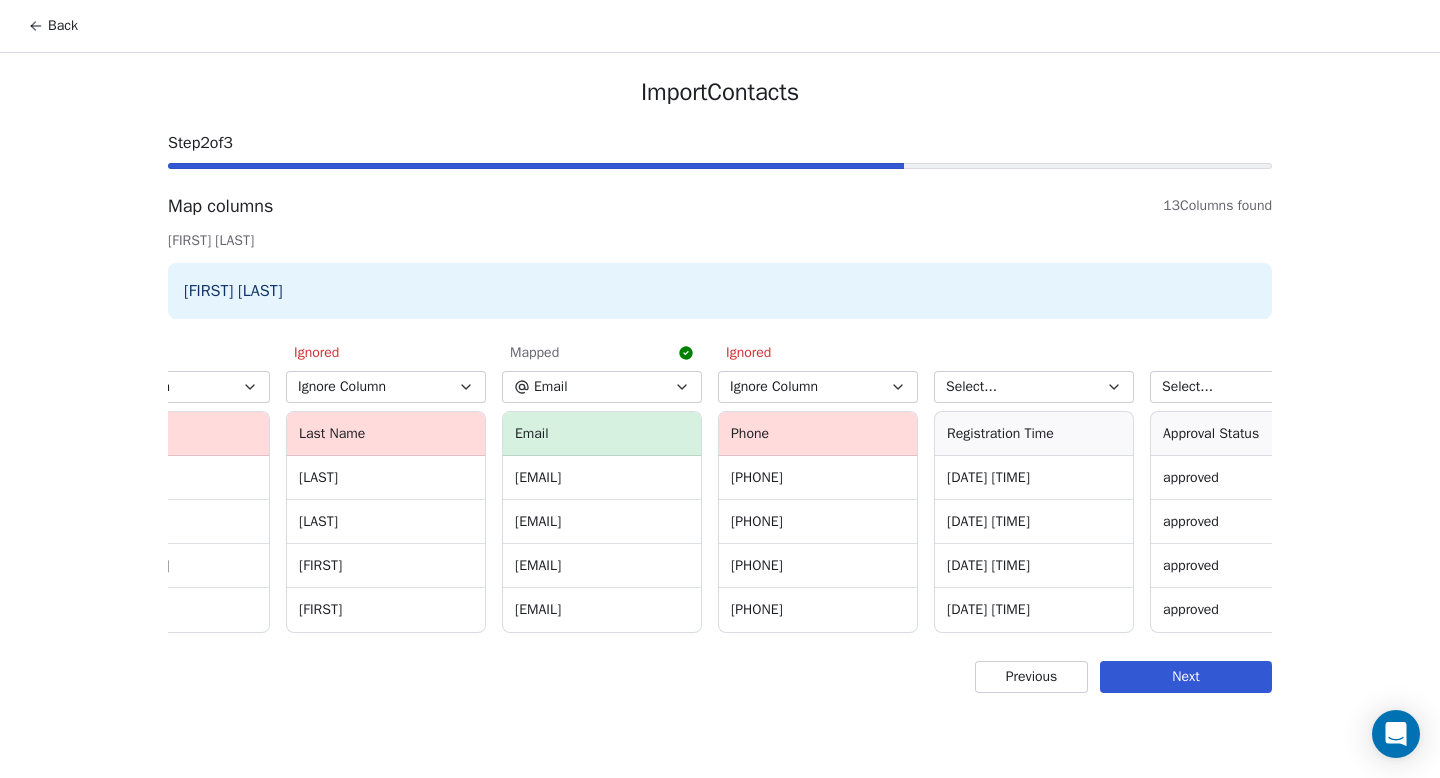 click on "Next" at bounding box center (1186, 677) 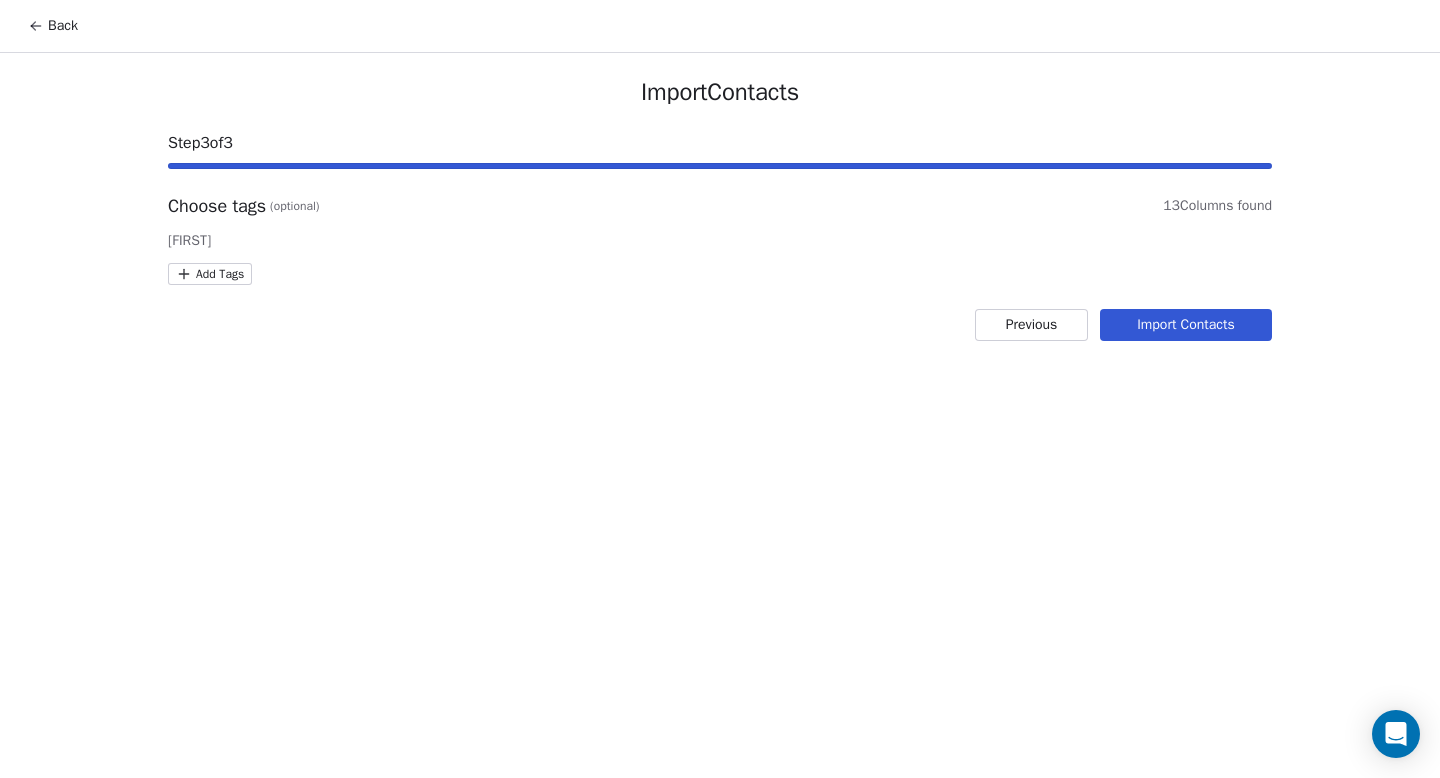 click on "[PHONE]" at bounding box center [720, 389] 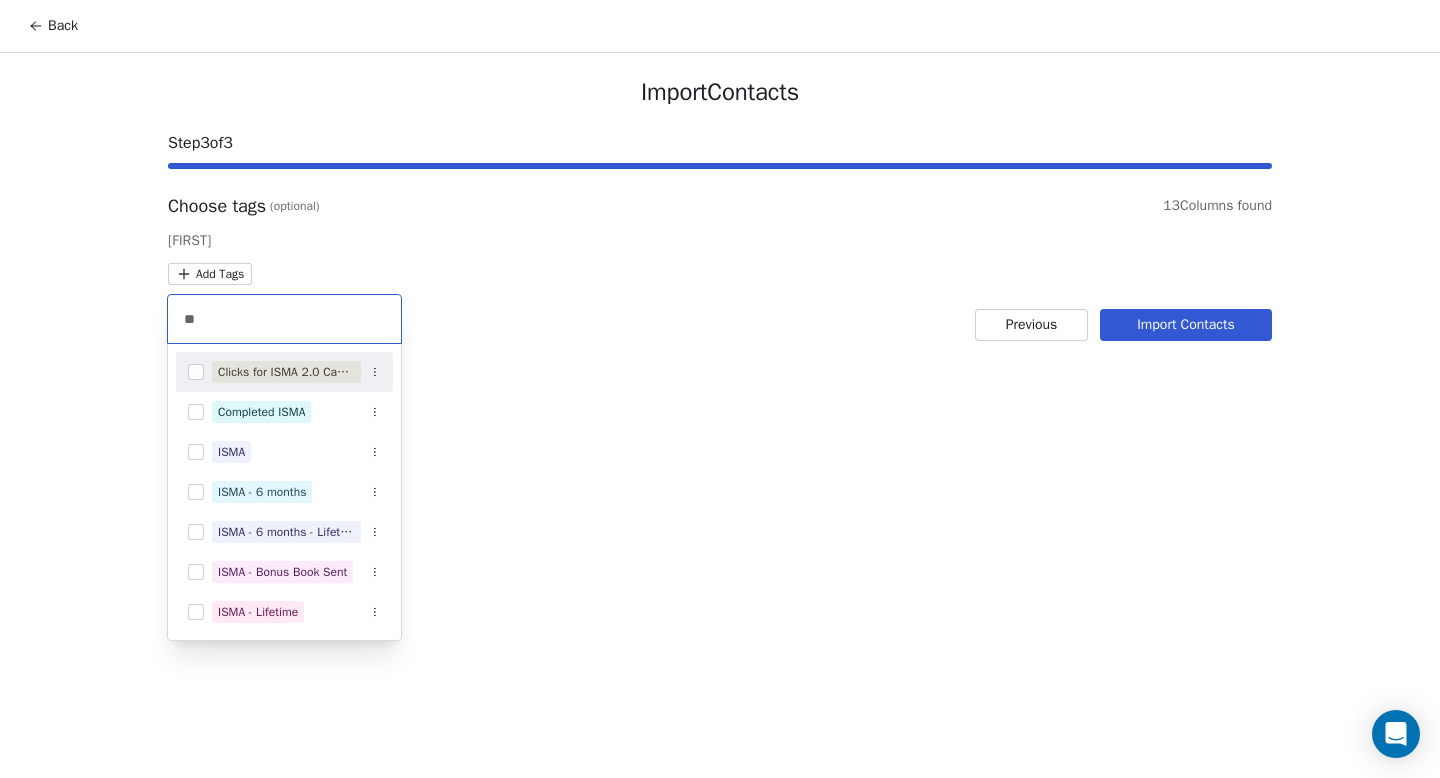 type on "*" 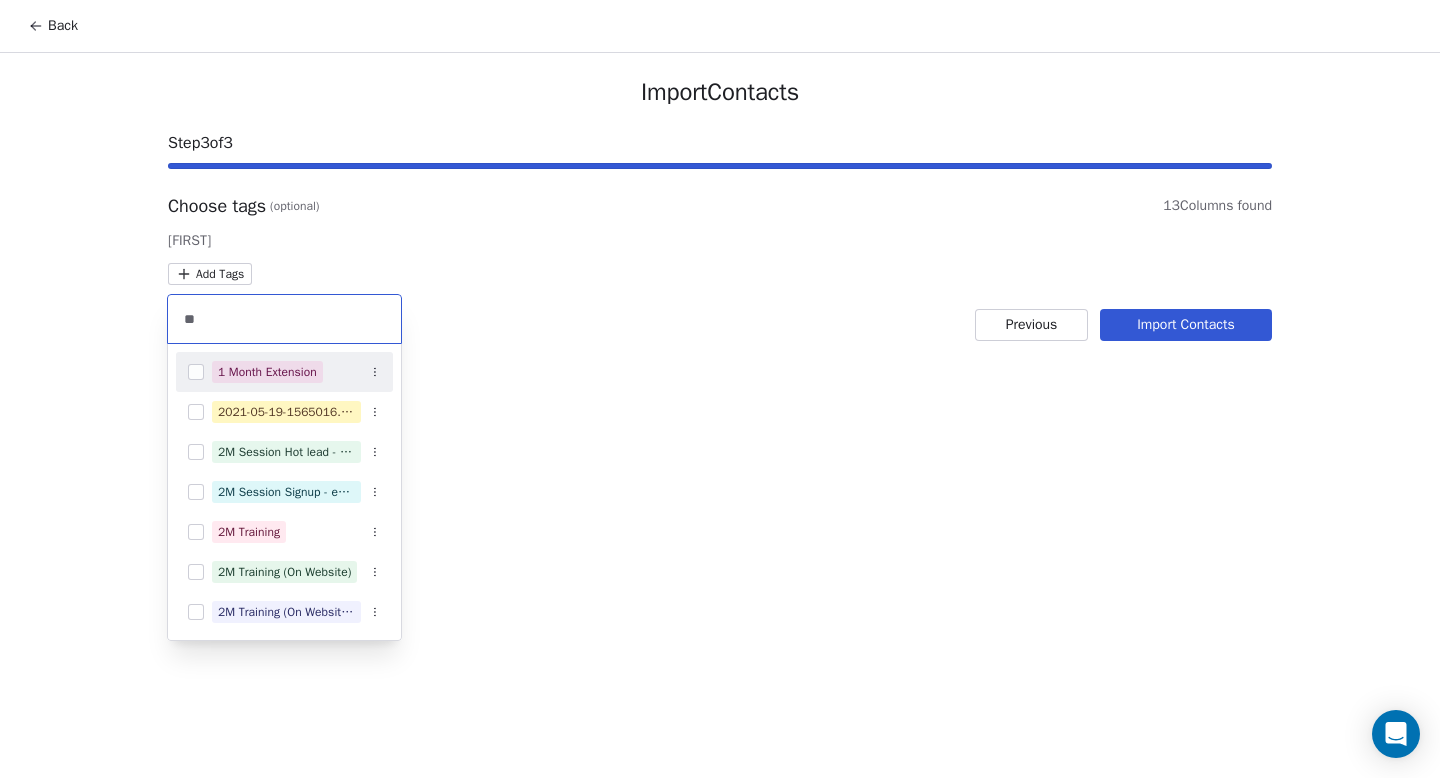 type on "*" 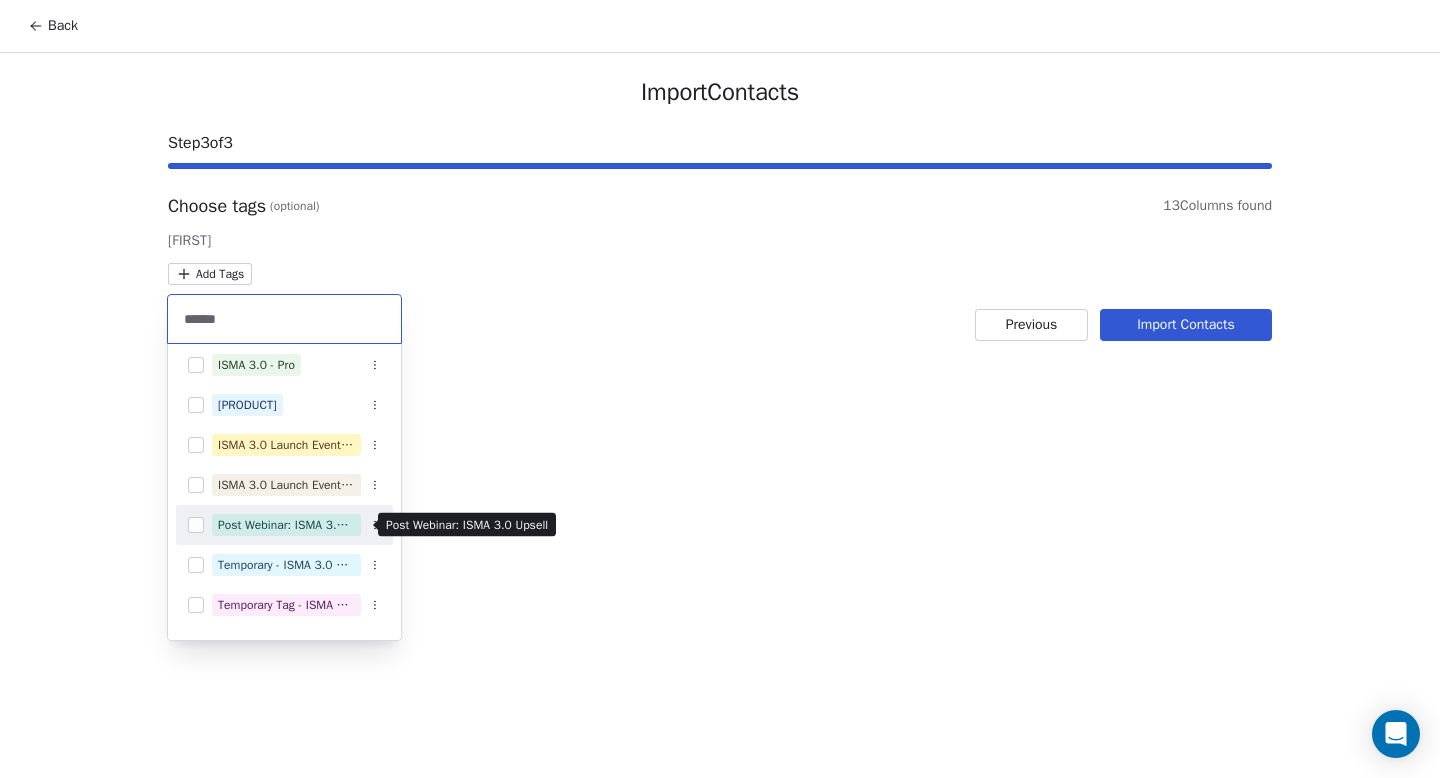 scroll, scrollTop: 0, scrollLeft: 0, axis: both 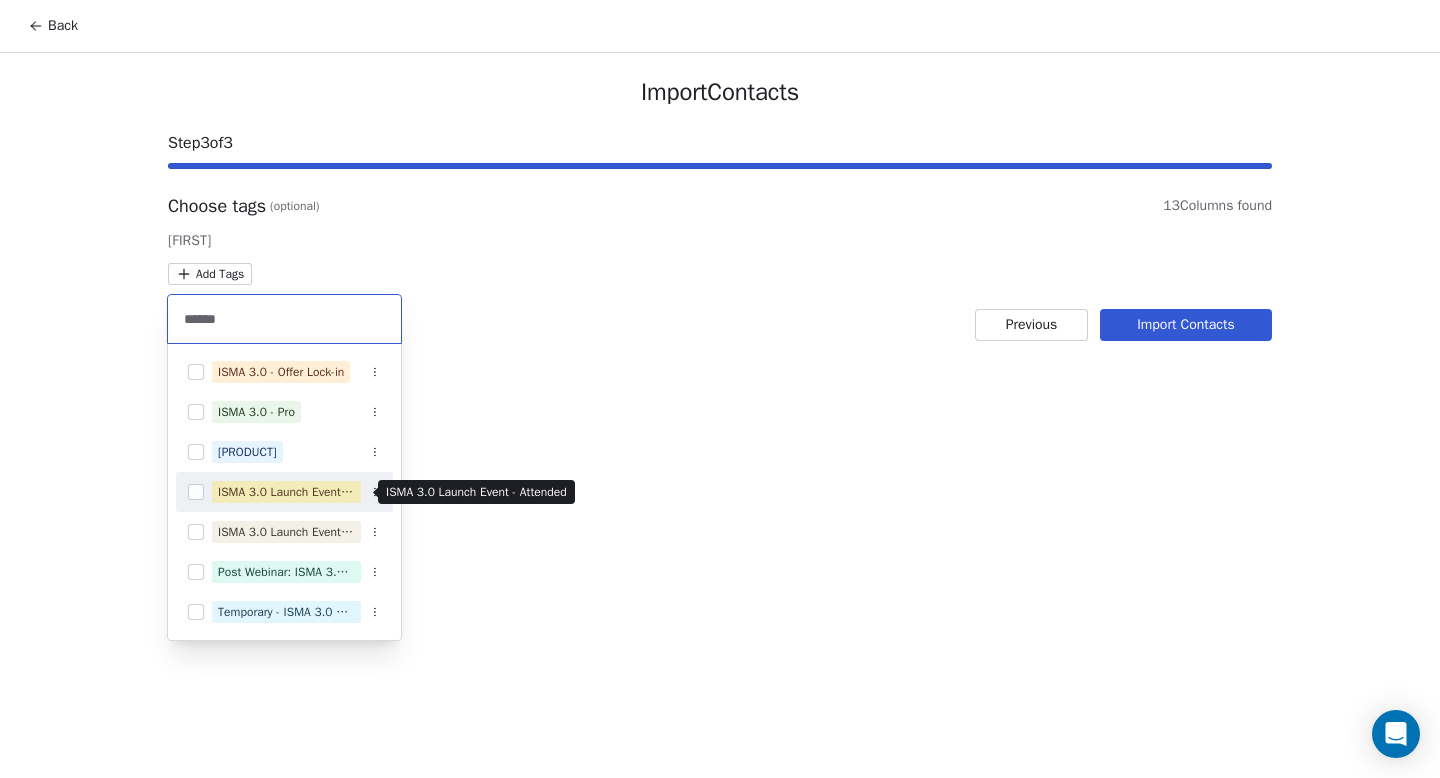 type on "******" 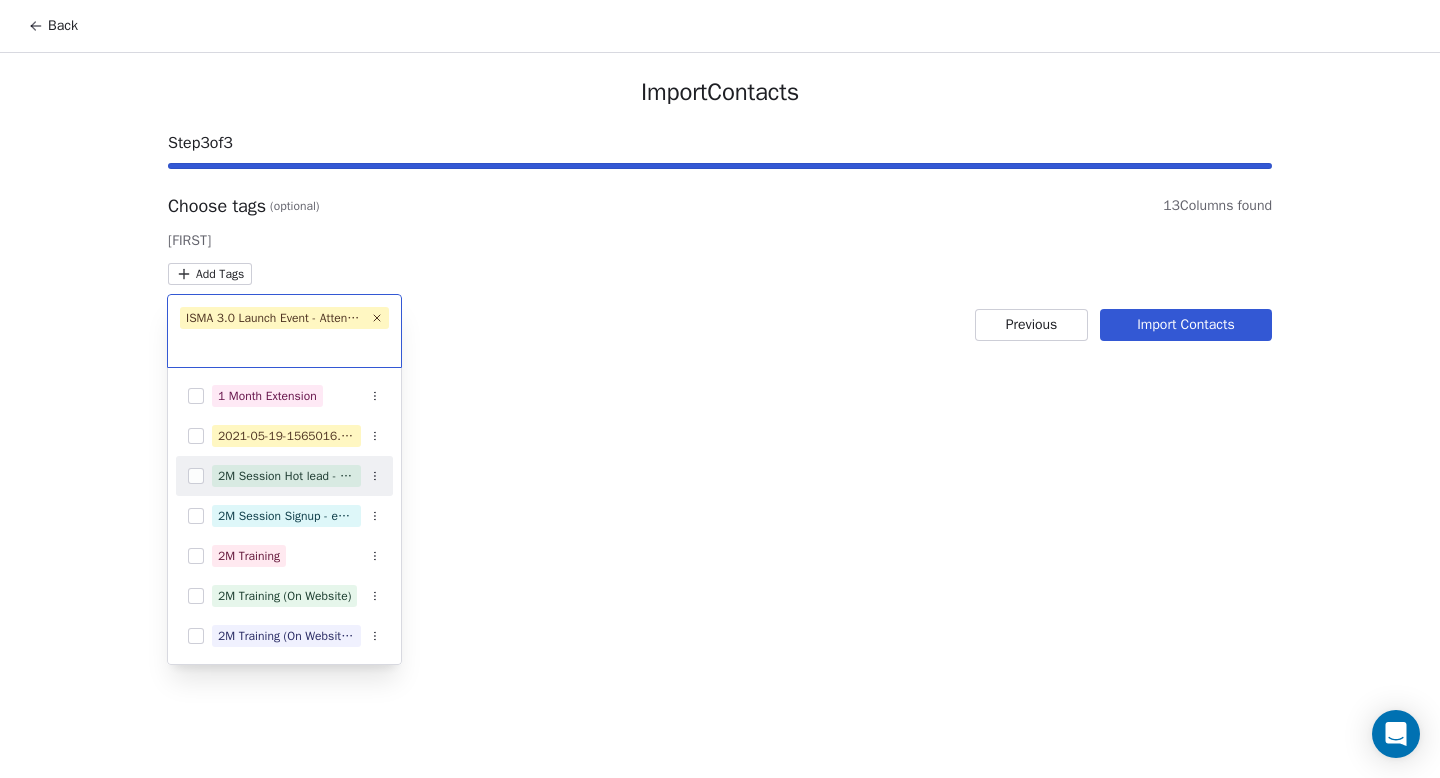 click on "[DATE]" at bounding box center [720, 389] 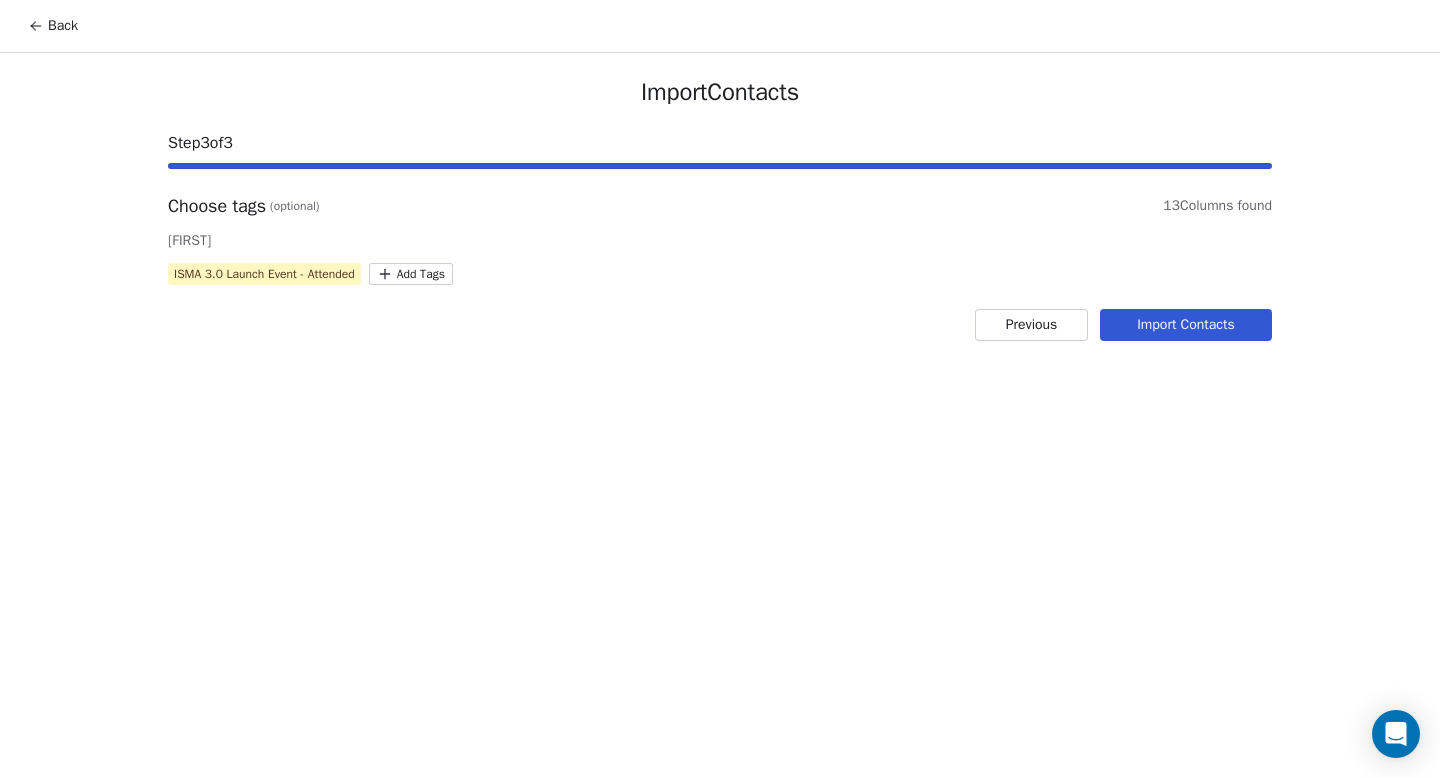 click on "Import Contacts" at bounding box center [1186, 325] 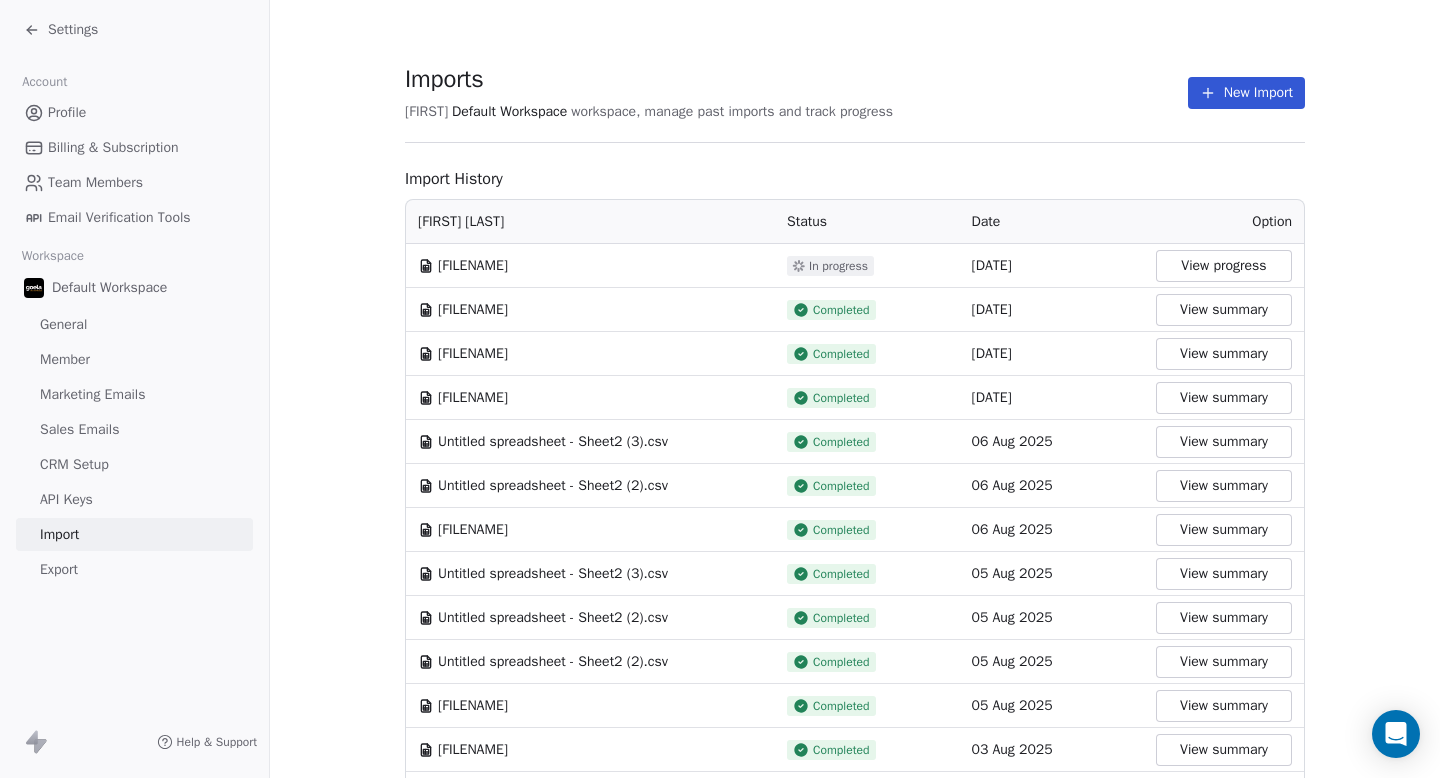 click on "New Import" at bounding box center [1246, 93] 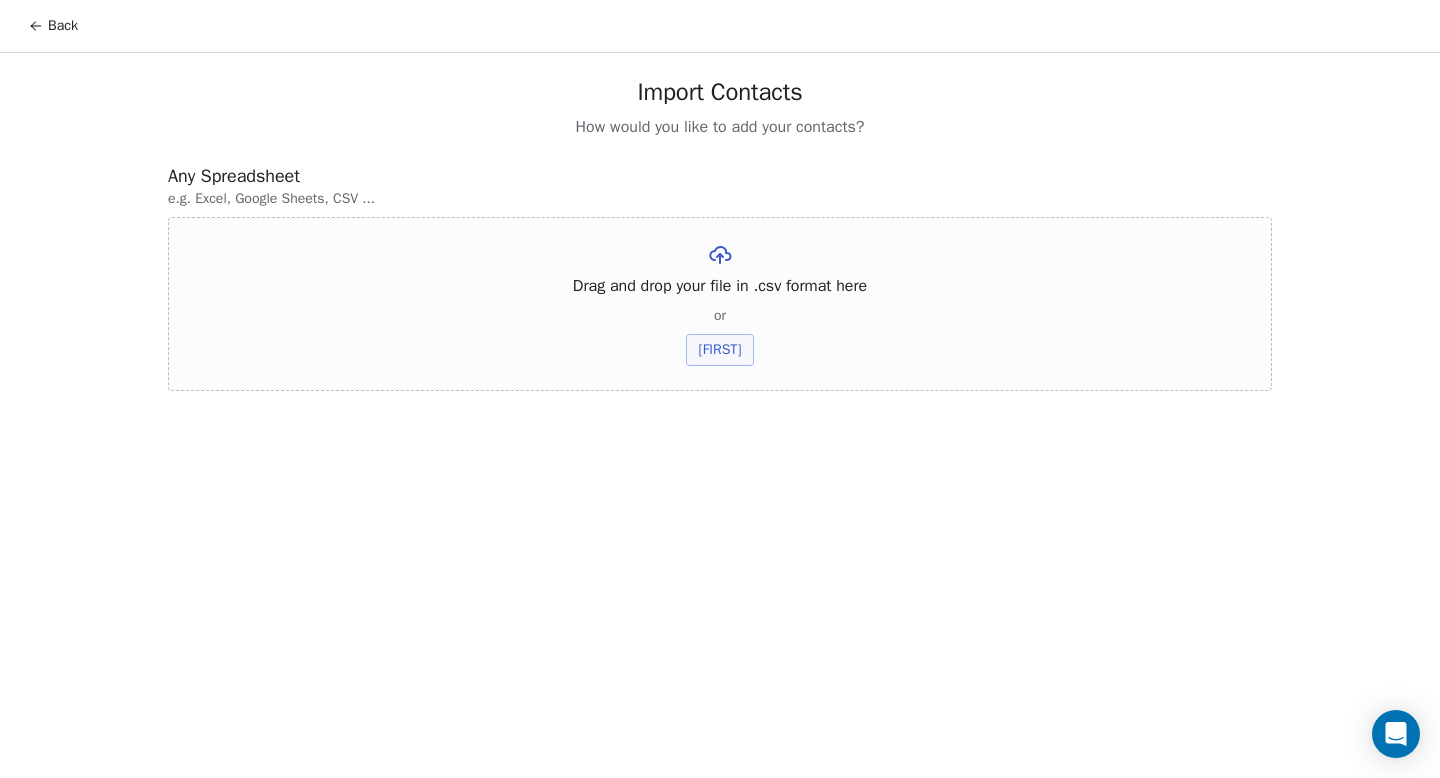 click on "[FIRST]" at bounding box center (719, 350) 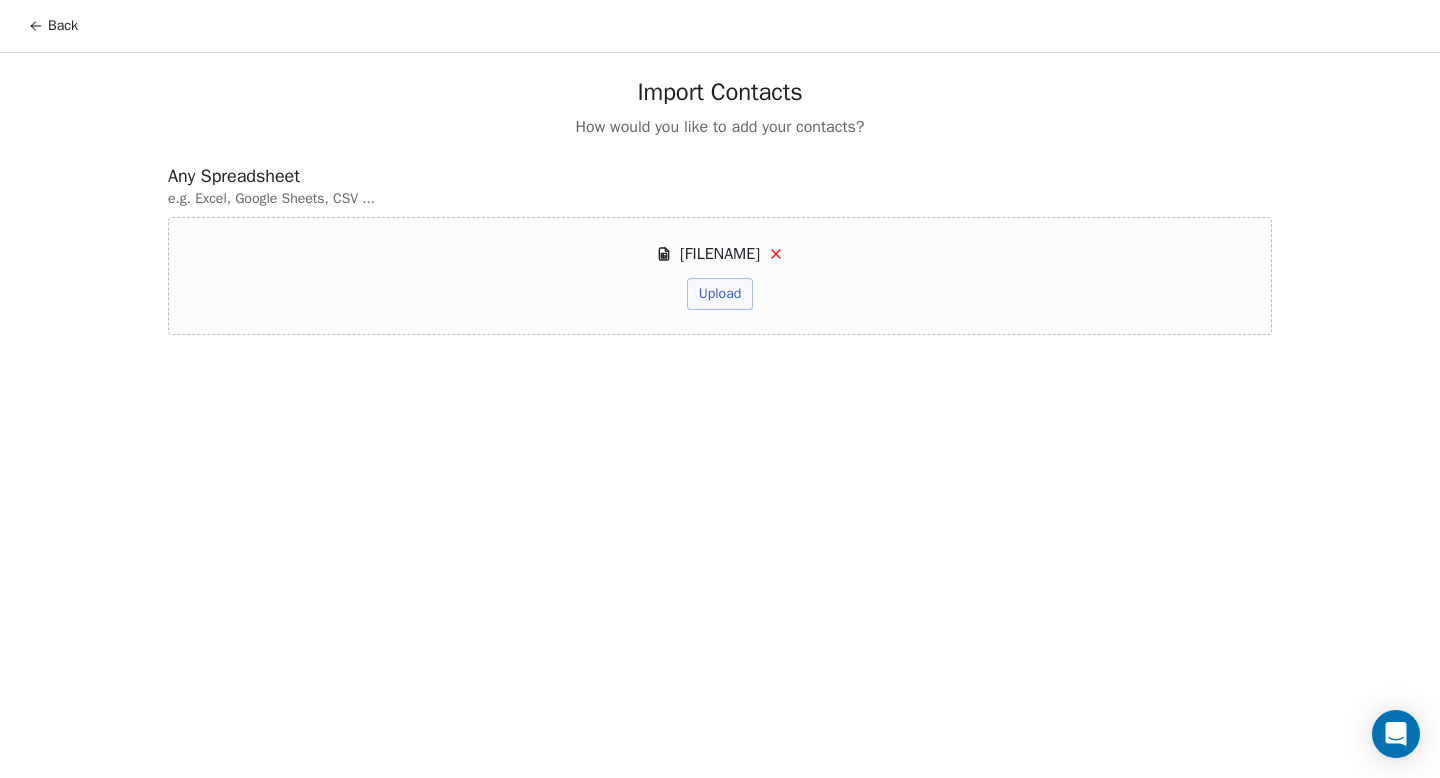click on "Upload" at bounding box center (720, 294) 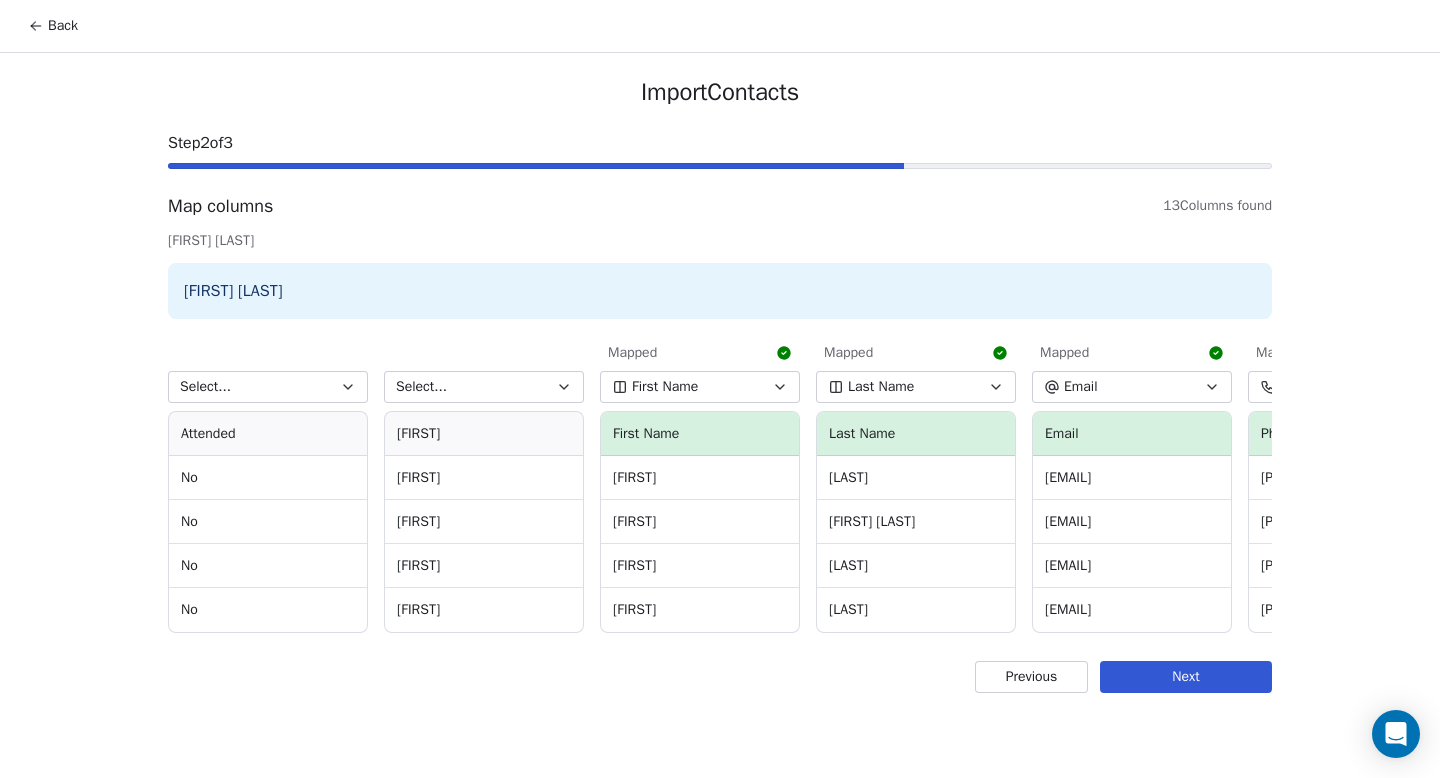 click on "First Name" at bounding box center [700, 387] 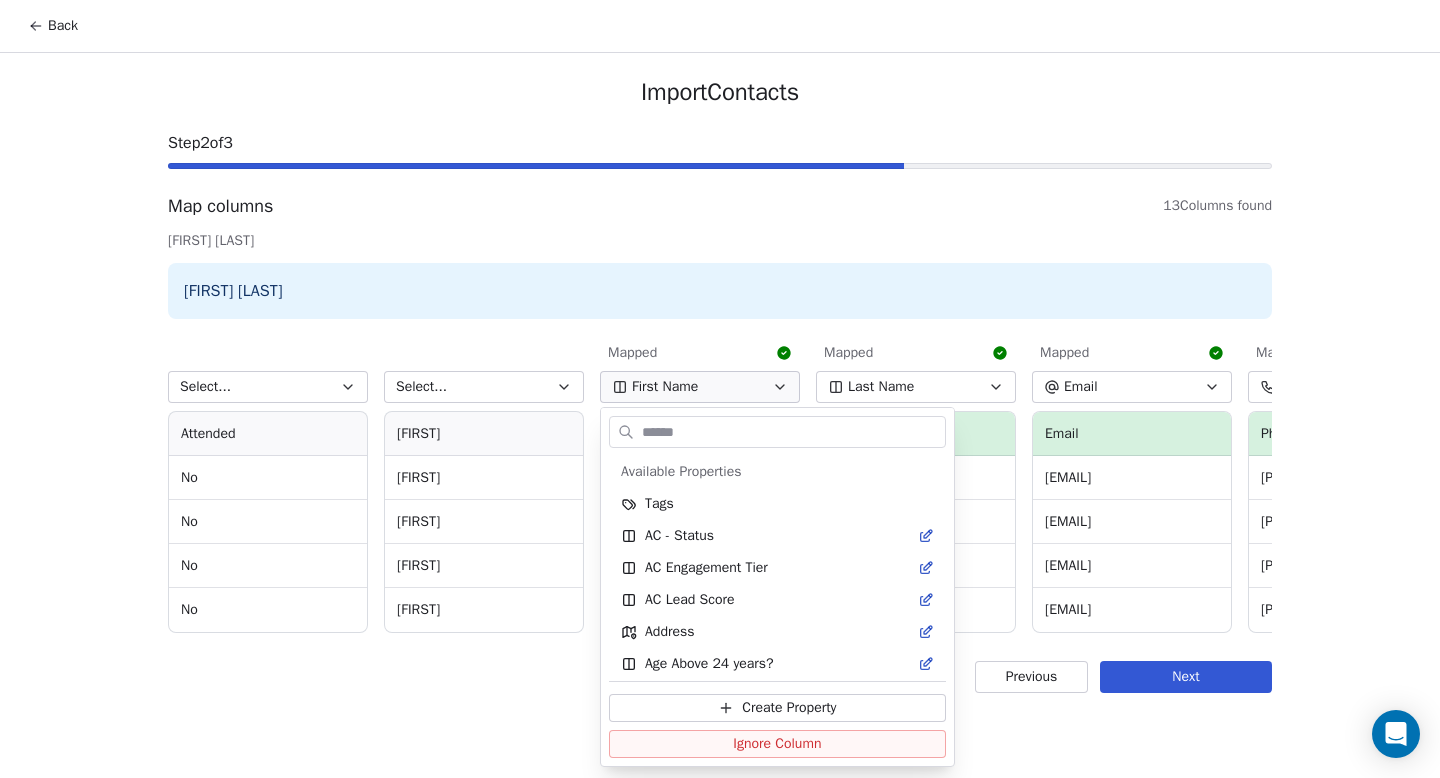 scroll, scrollTop: 934, scrollLeft: 0, axis: vertical 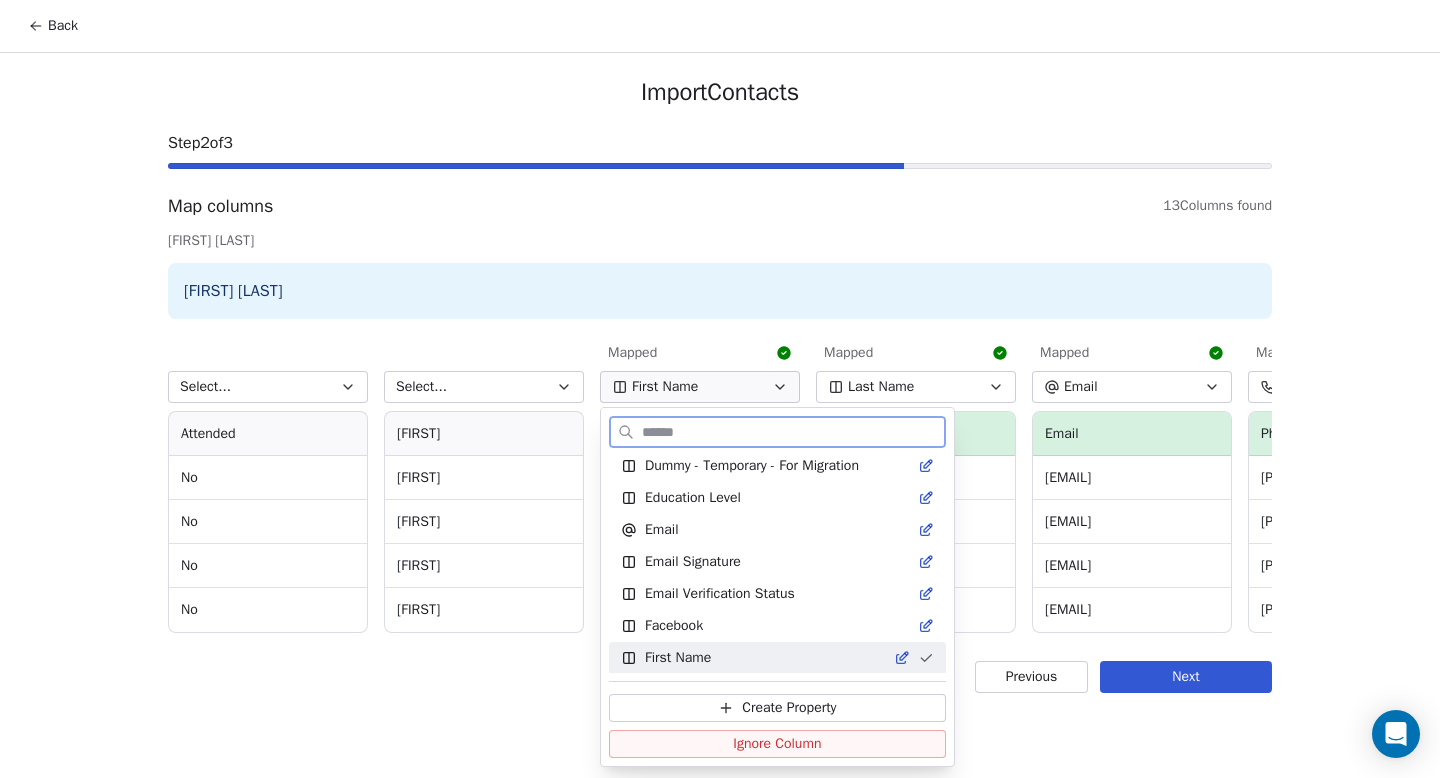 click on "Ignore Column" at bounding box center [777, 744] 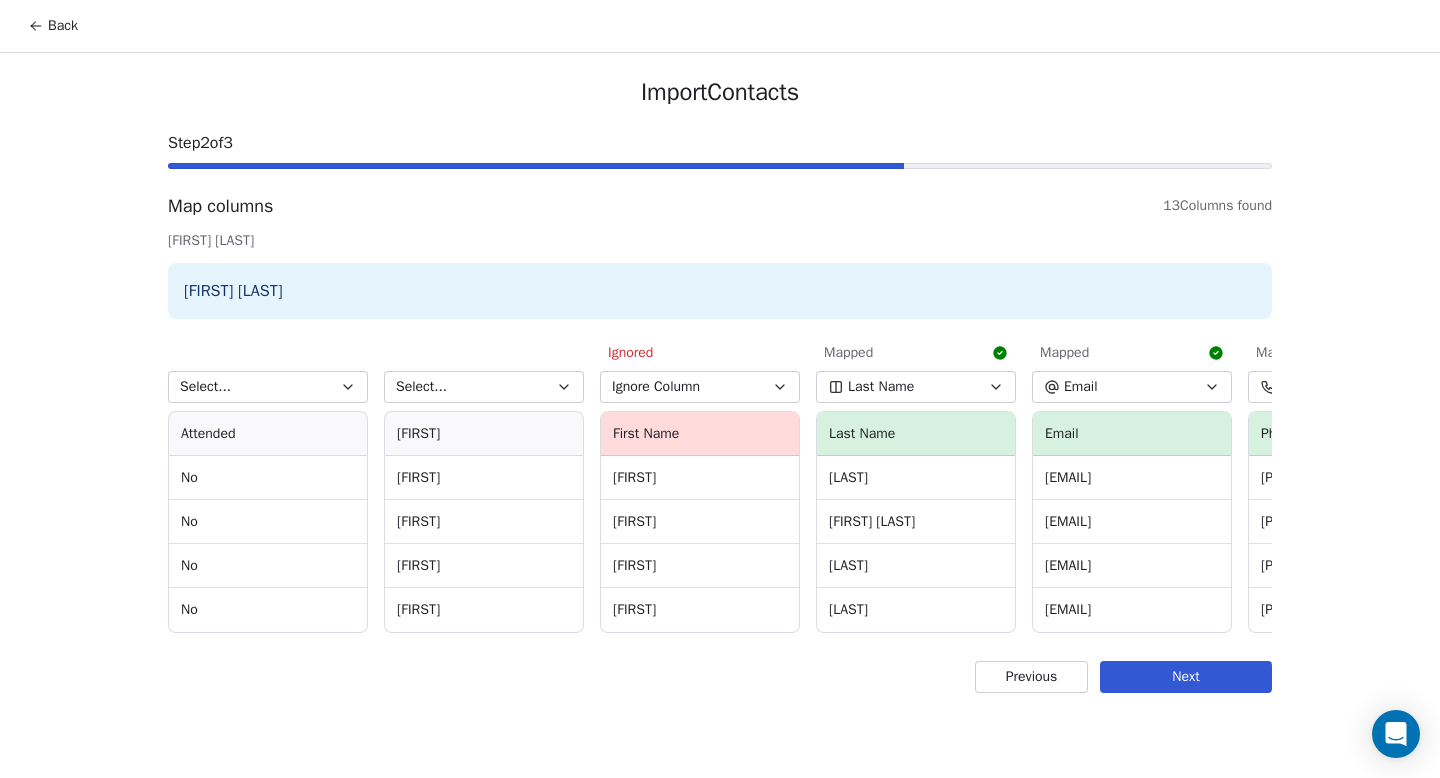 click on "Last Name" at bounding box center [881, 387] 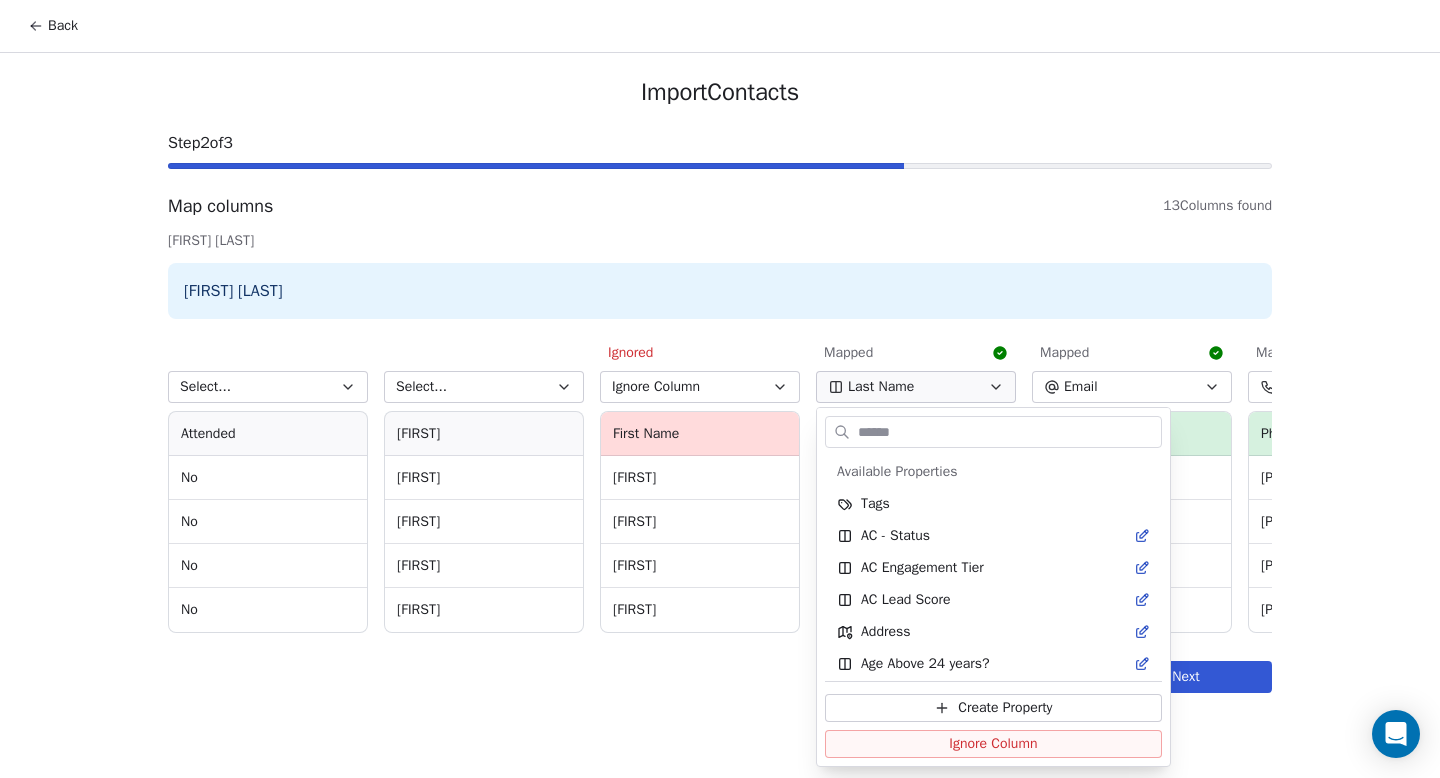 scroll, scrollTop: 2150, scrollLeft: 0, axis: vertical 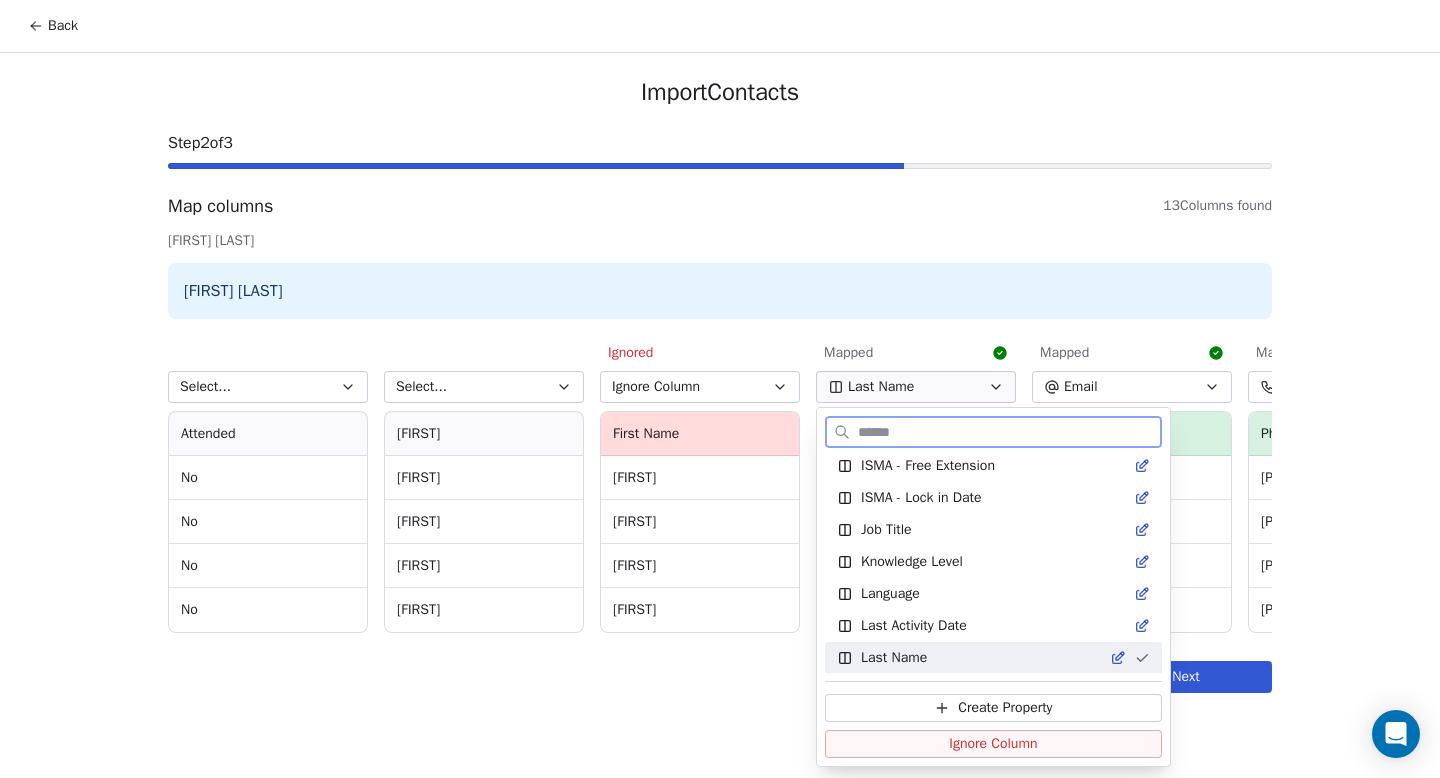 click on "Ignore Column" at bounding box center (993, 744) 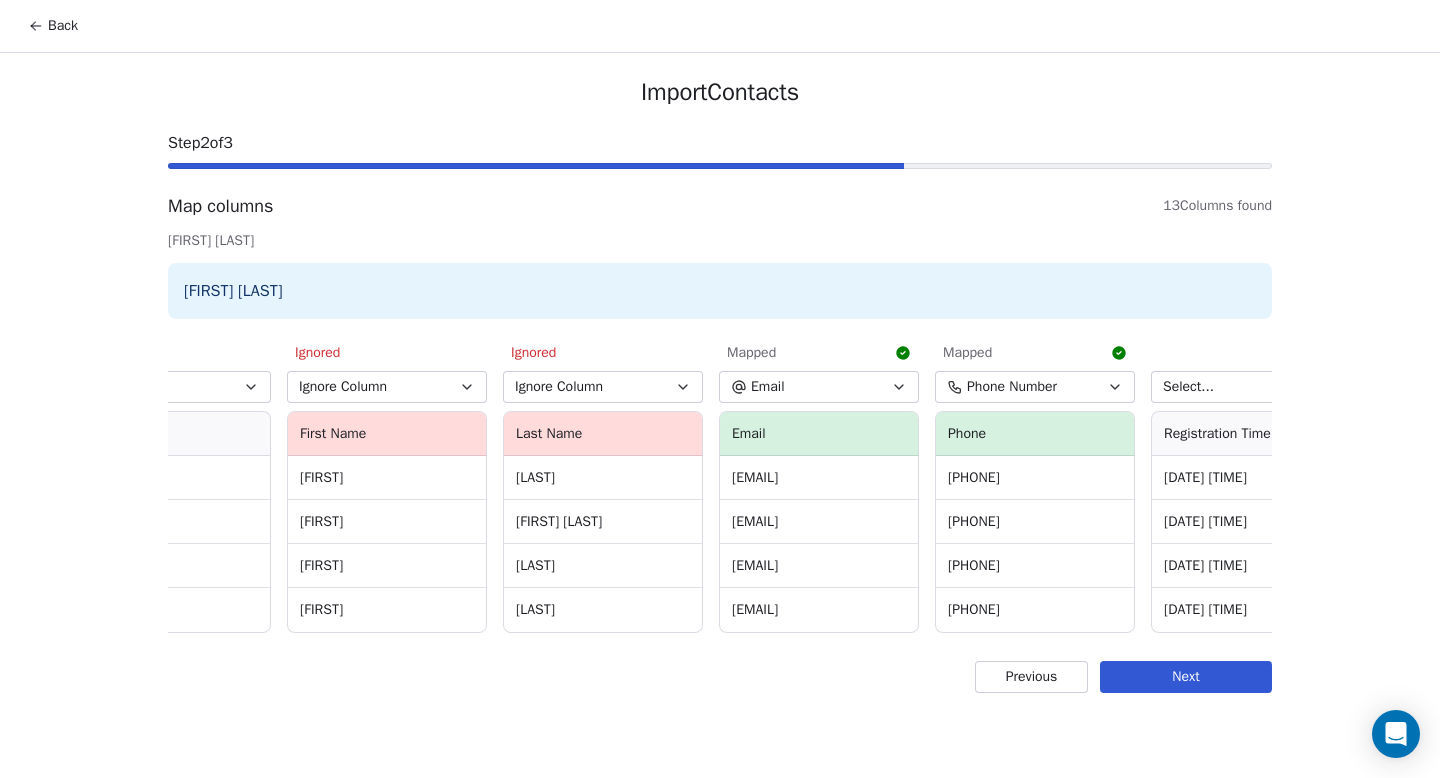 scroll, scrollTop: 0, scrollLeft: 320, axis: horizontal 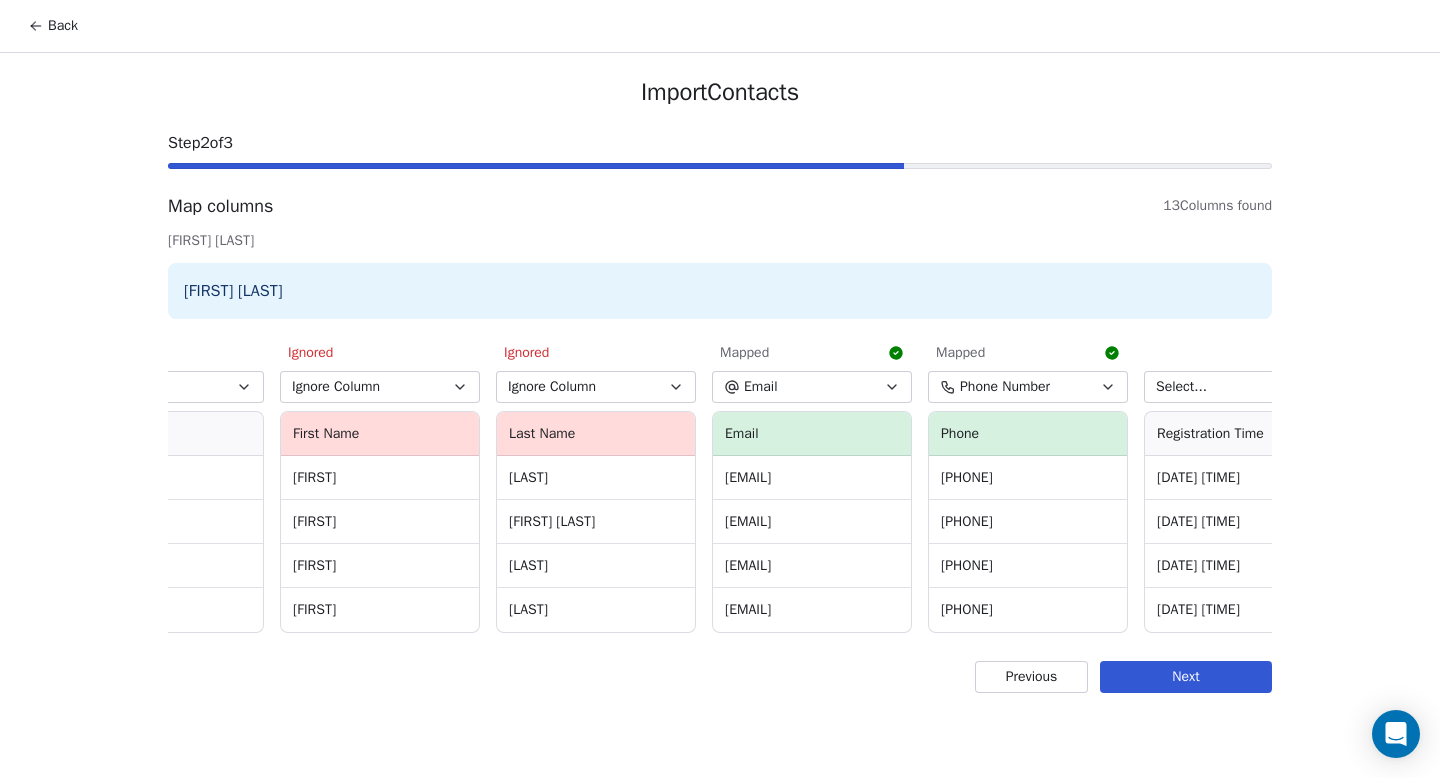 click on "Phone Number" at bounding box center [1028, 387] 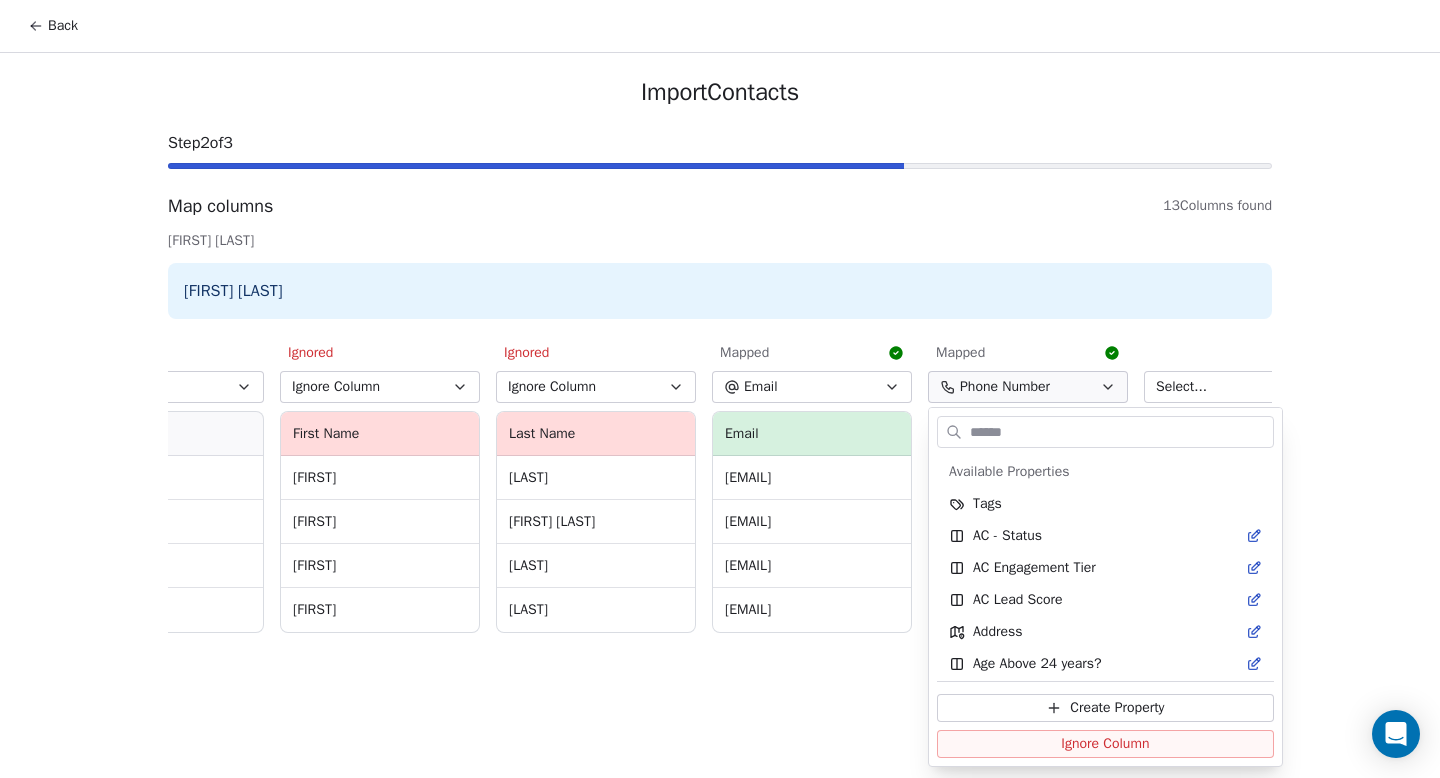 scroll, scrollTop: 3110, scrollLeft: 0, axis: vertical 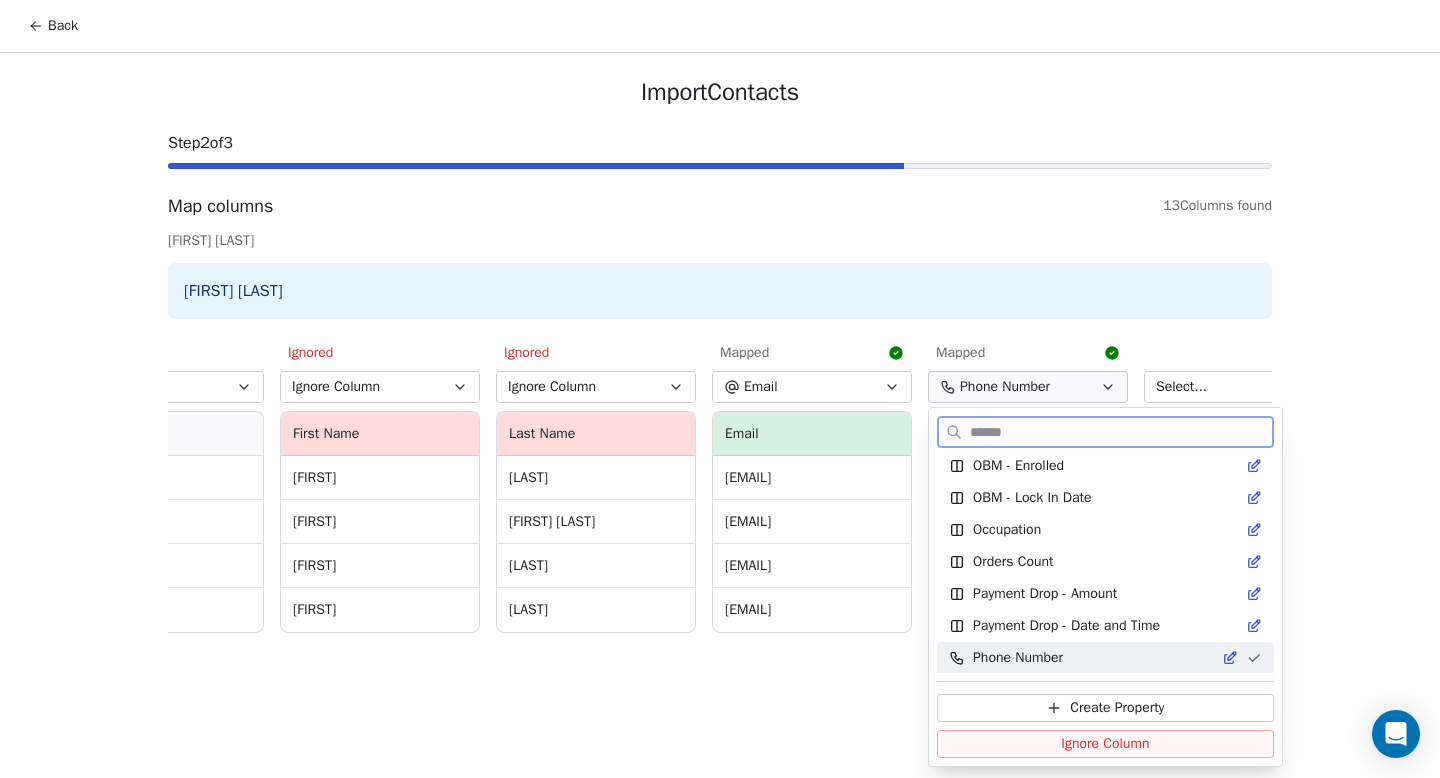 click on "Ignore Column" at bounding box center (1105, 744) 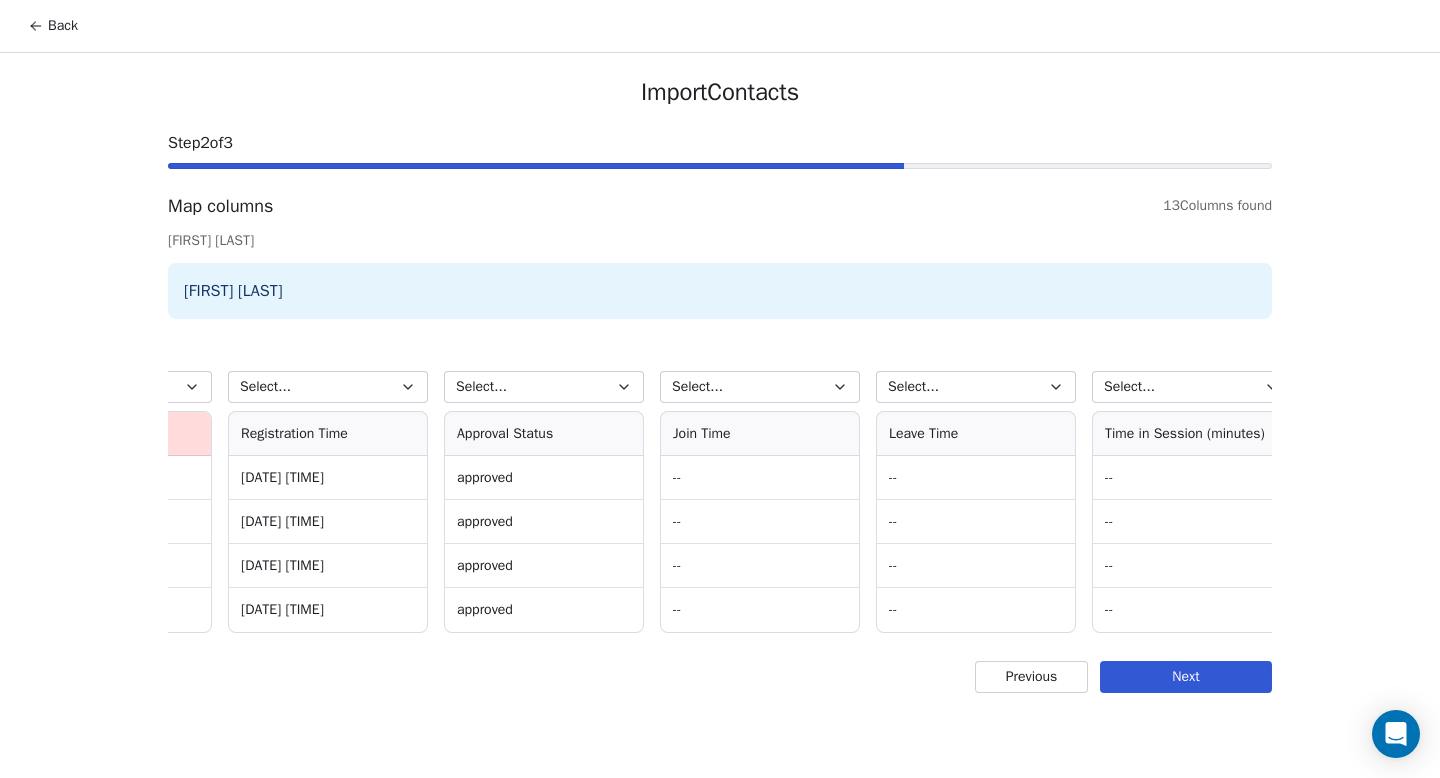 scroll, scrollTop: 0, scrollLeft: 1688, axis: horizontal 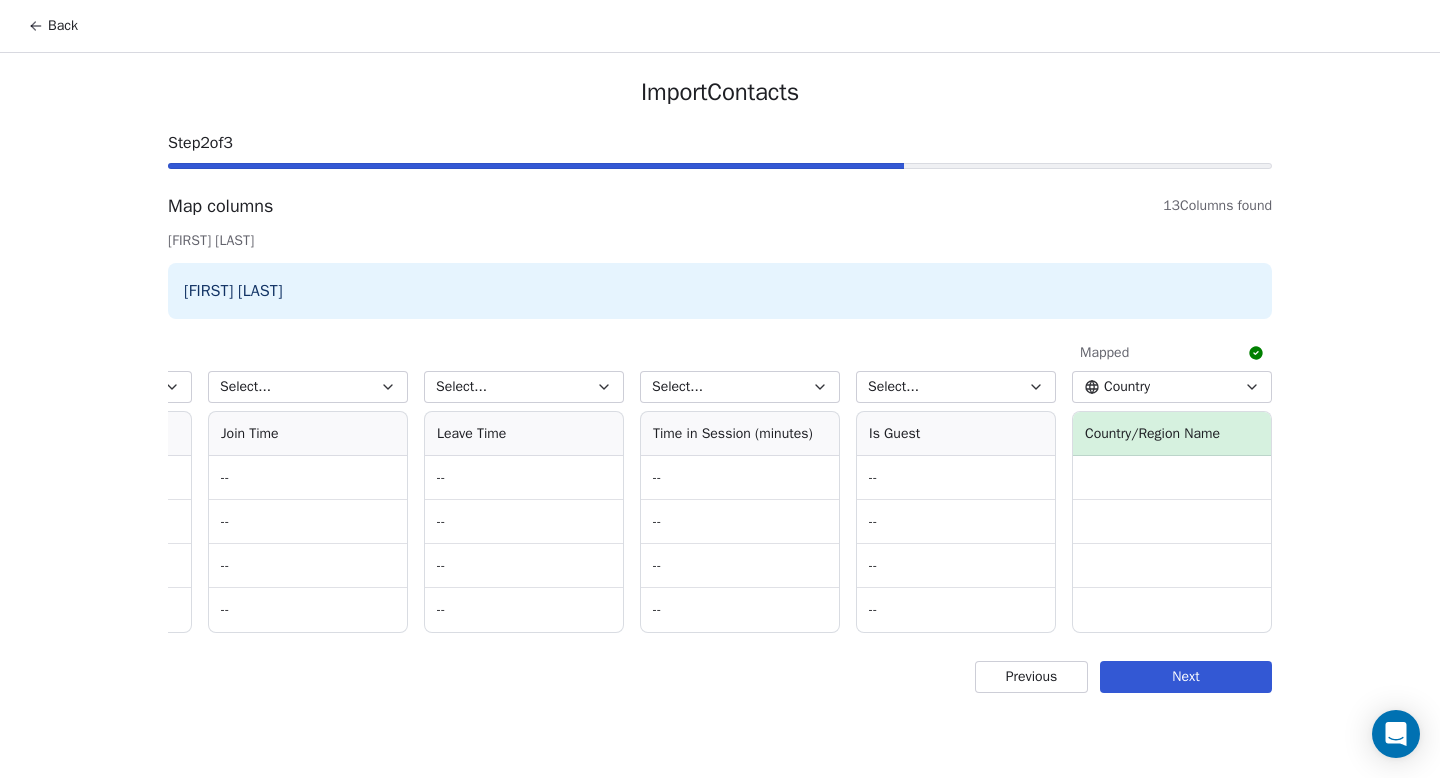 click on "Country" at bounding box center [1127, 387] 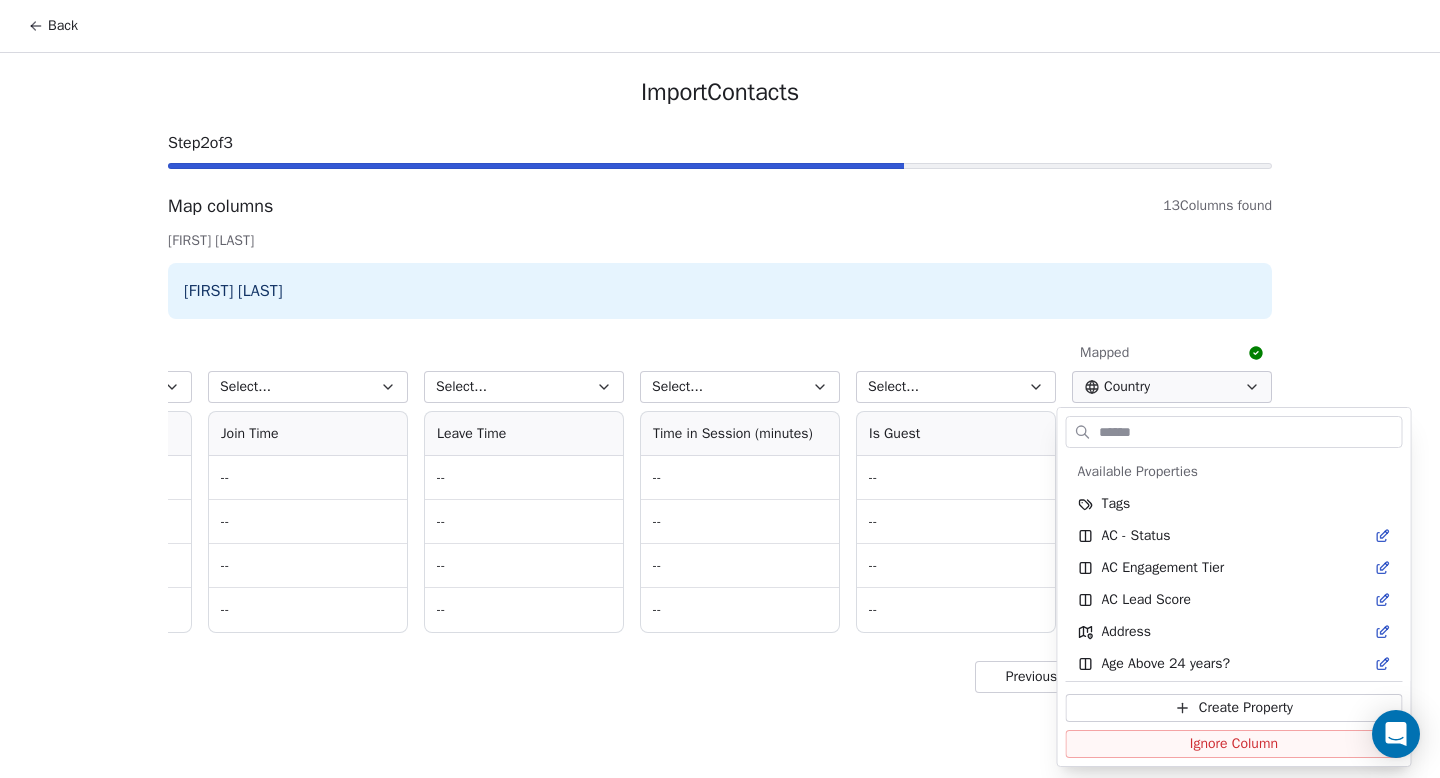 scroll, scrollTop: 358, scrollLeft: 0, axis: vertical 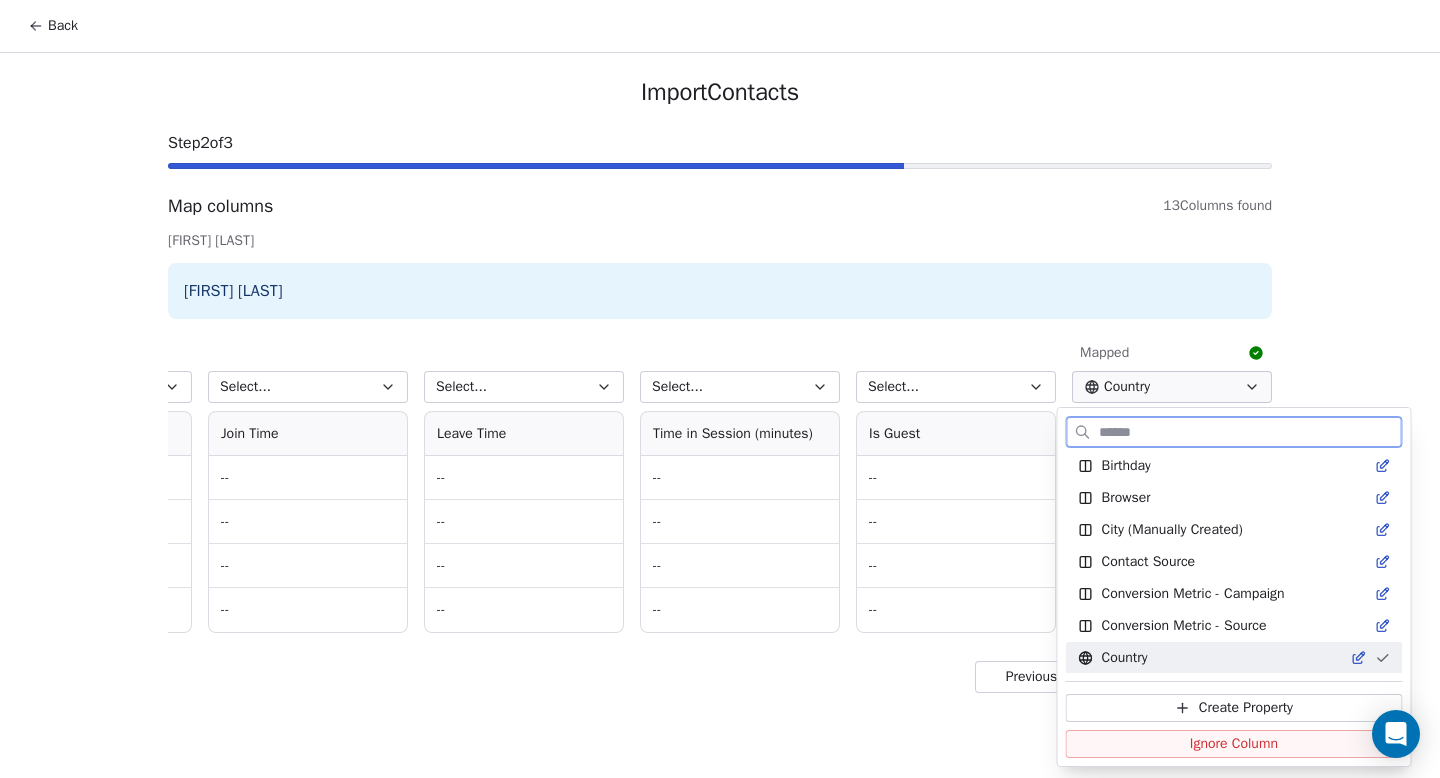 click on "Ignore Column" at bounding box center (1234, 744) 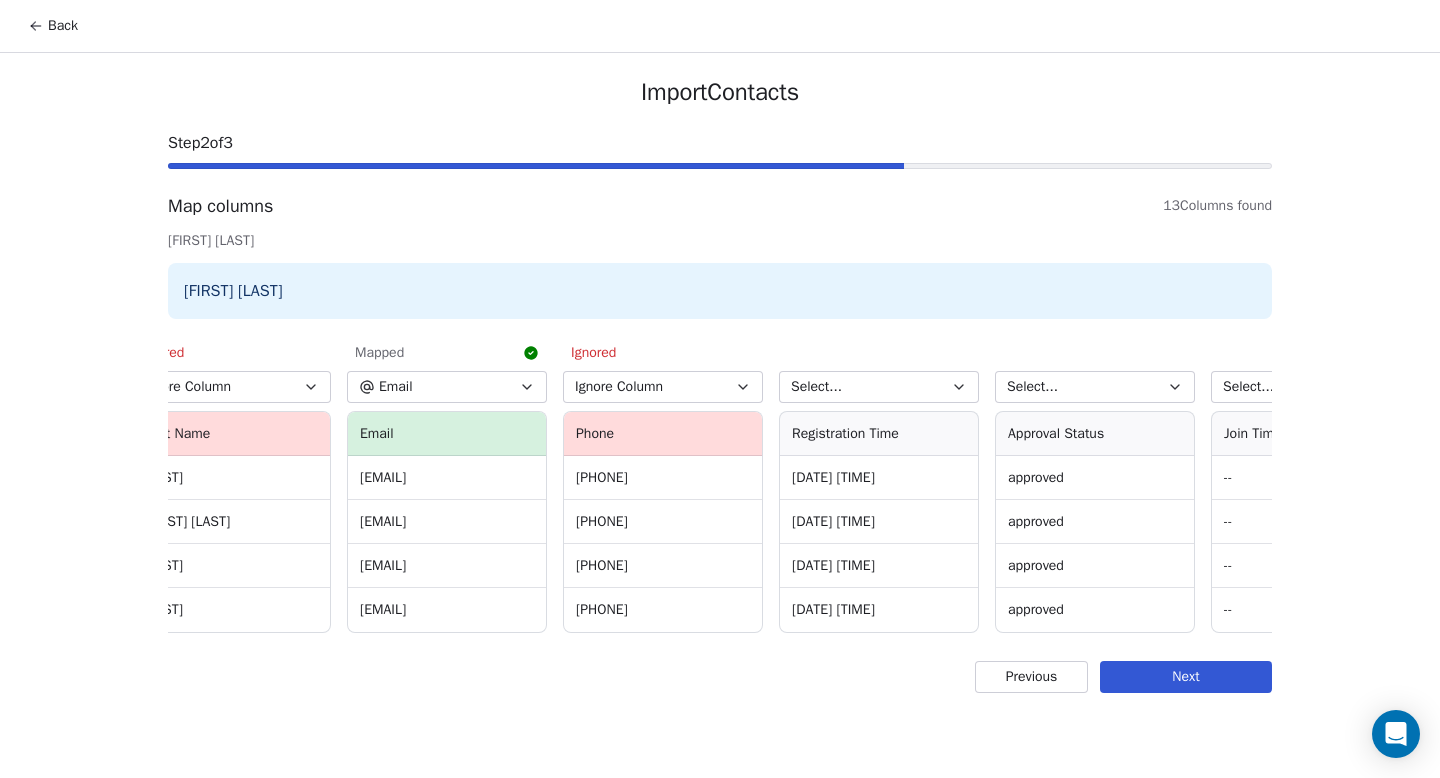 scroll, scrollTop: 0, scrollLeft: 0, axis: both 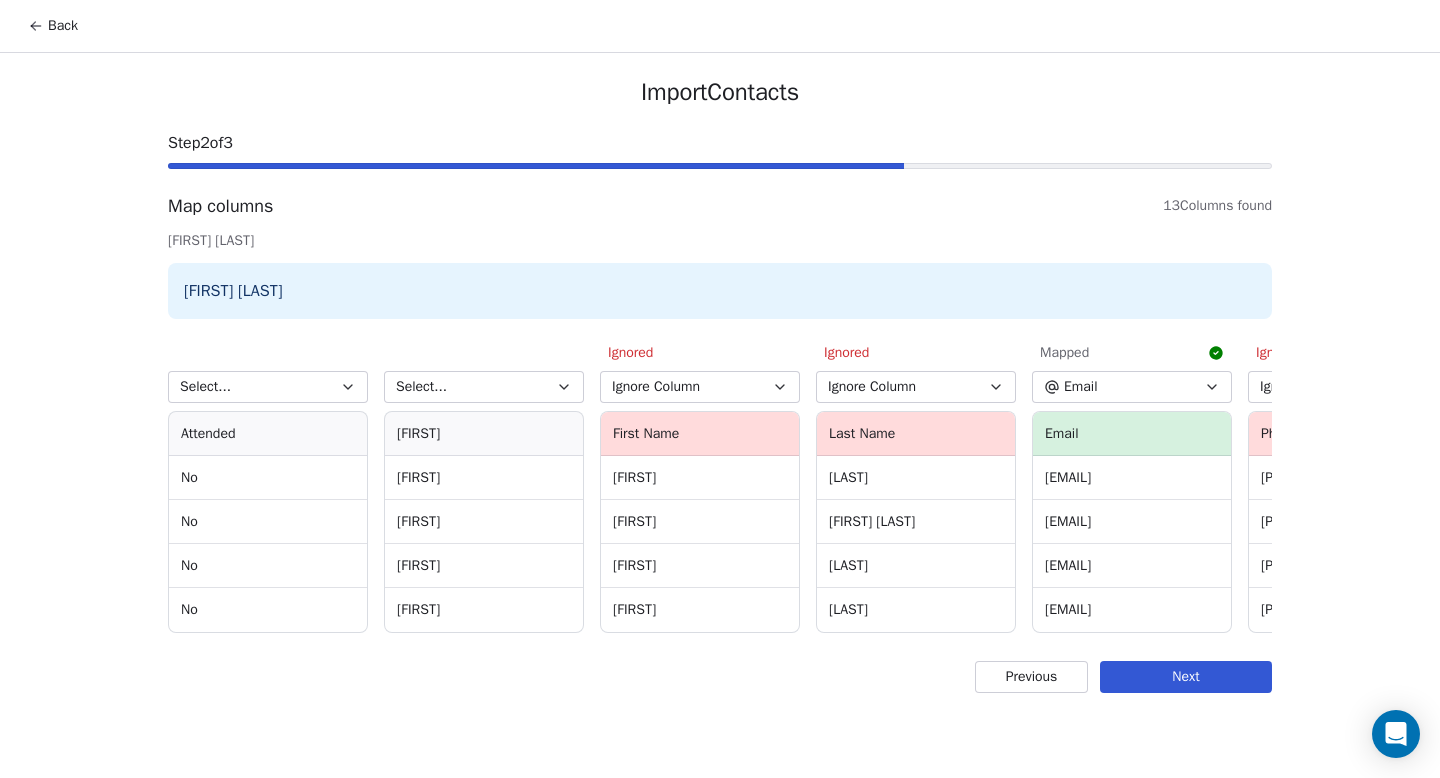 click on "Next" at bounding box center (1186, 677) 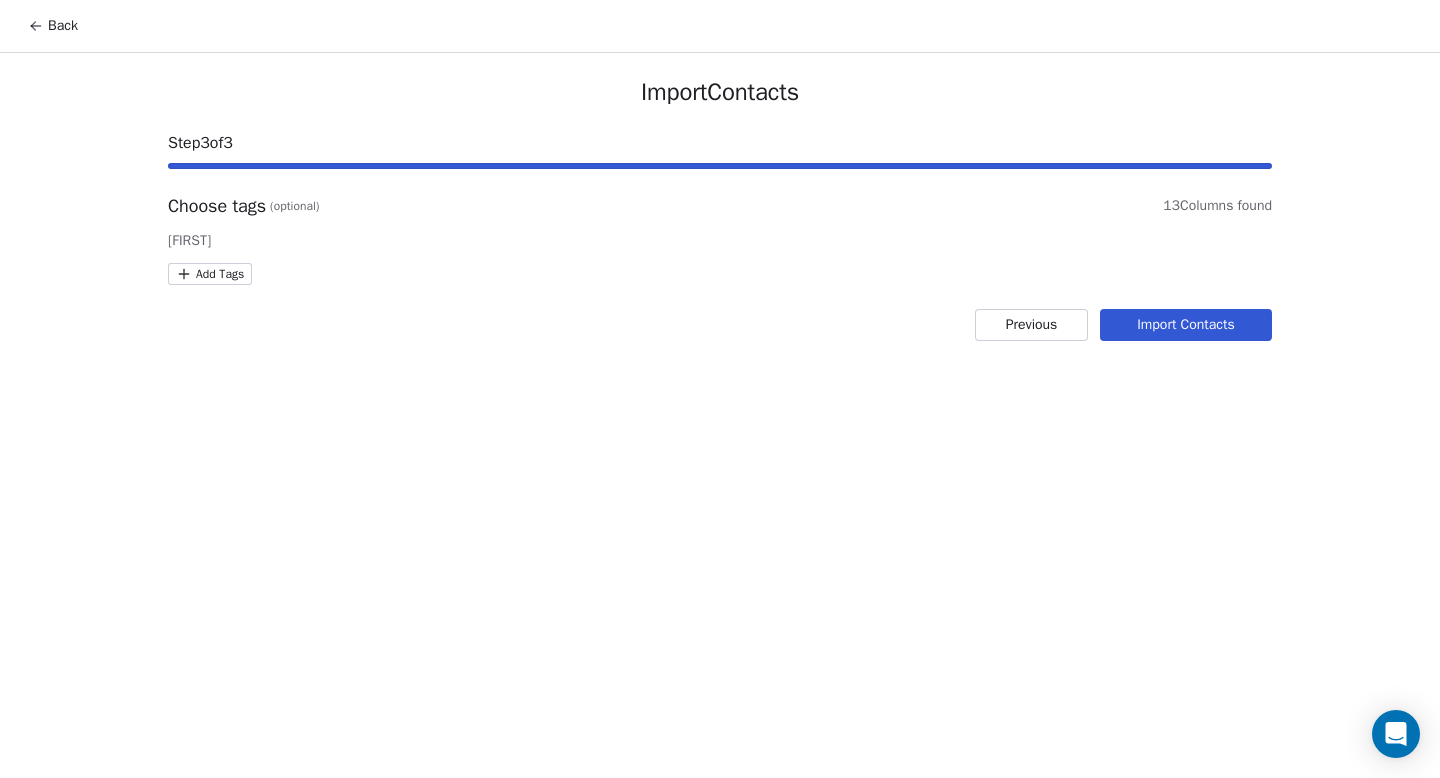 click on "[PHONE]" at bounding box center [720, 389] 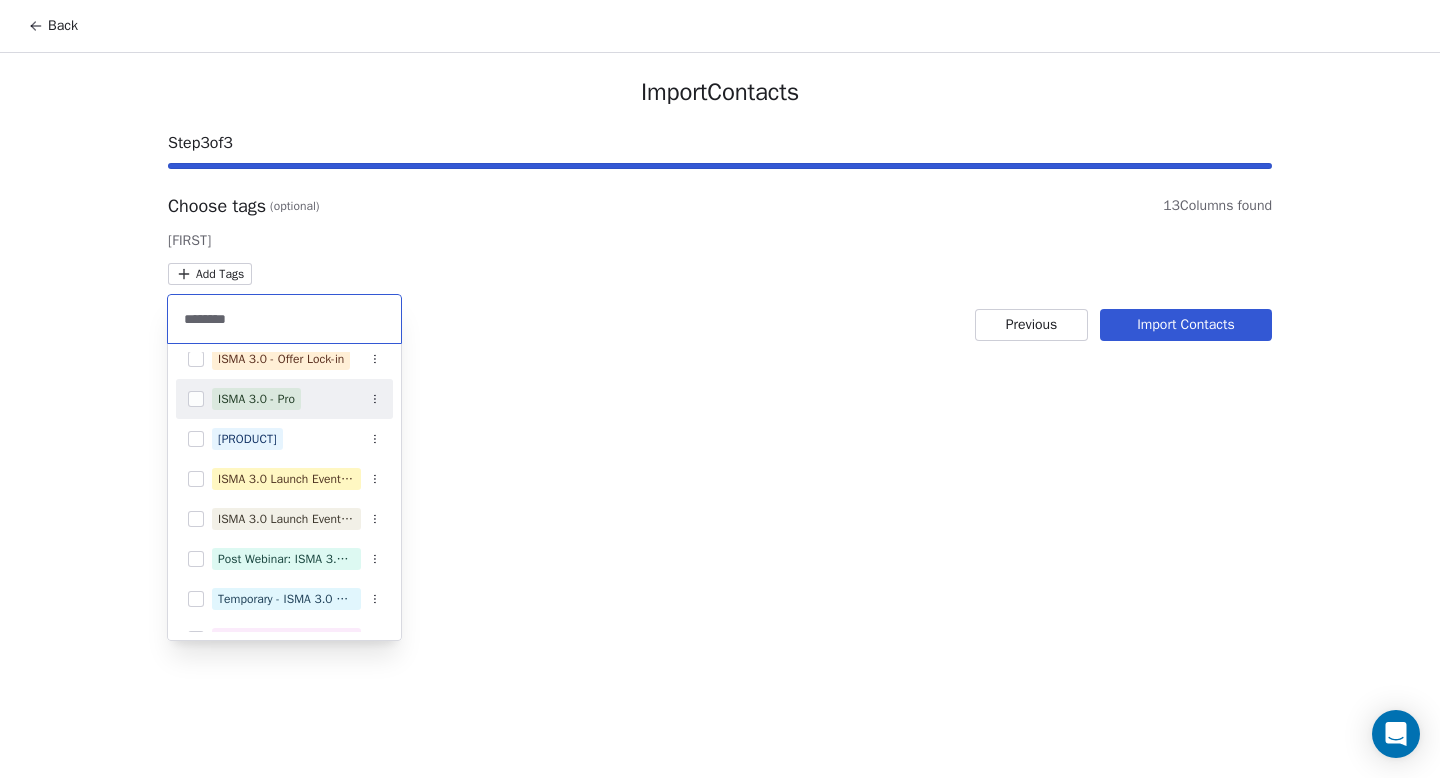 scroll, scrollTop: 0, scrollLeft: 0, axis: both 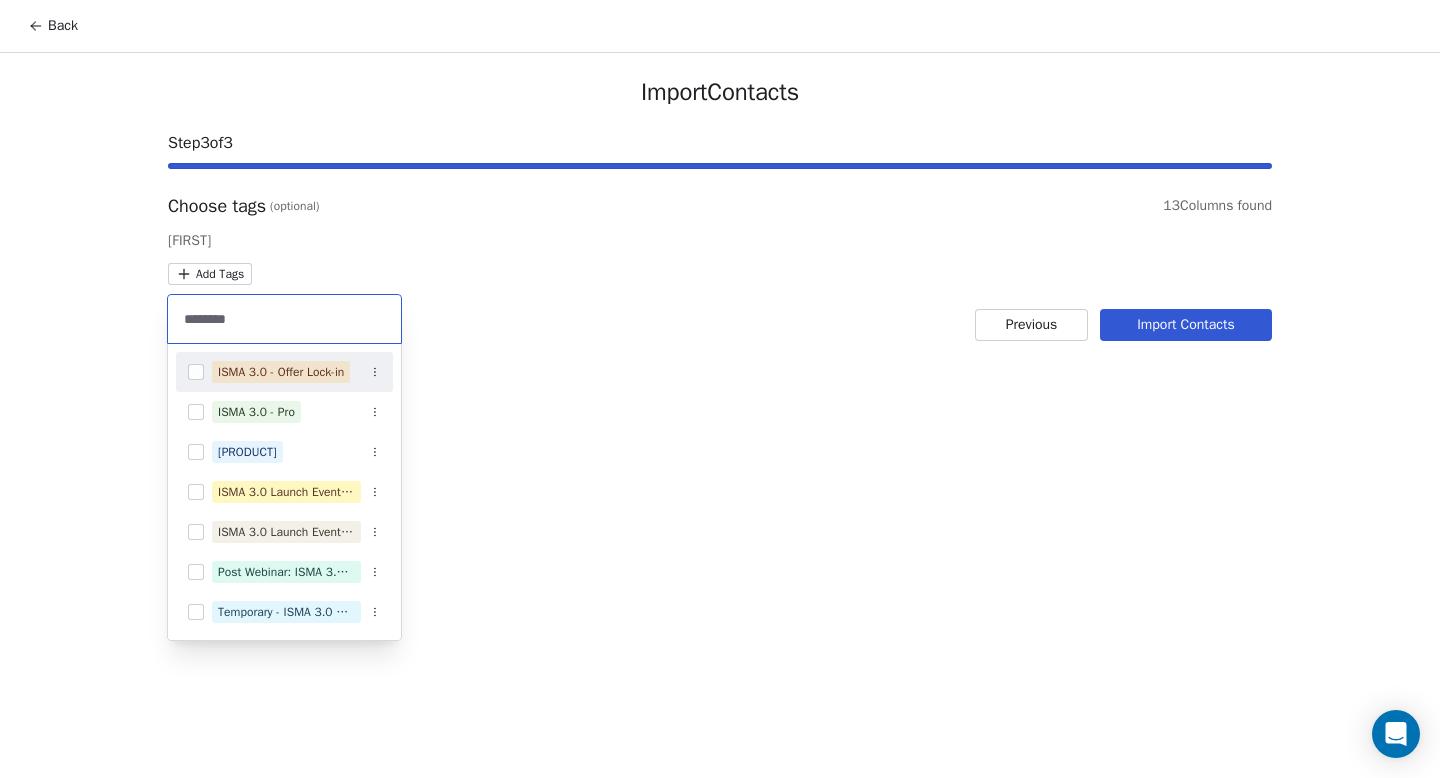 type on "********" 